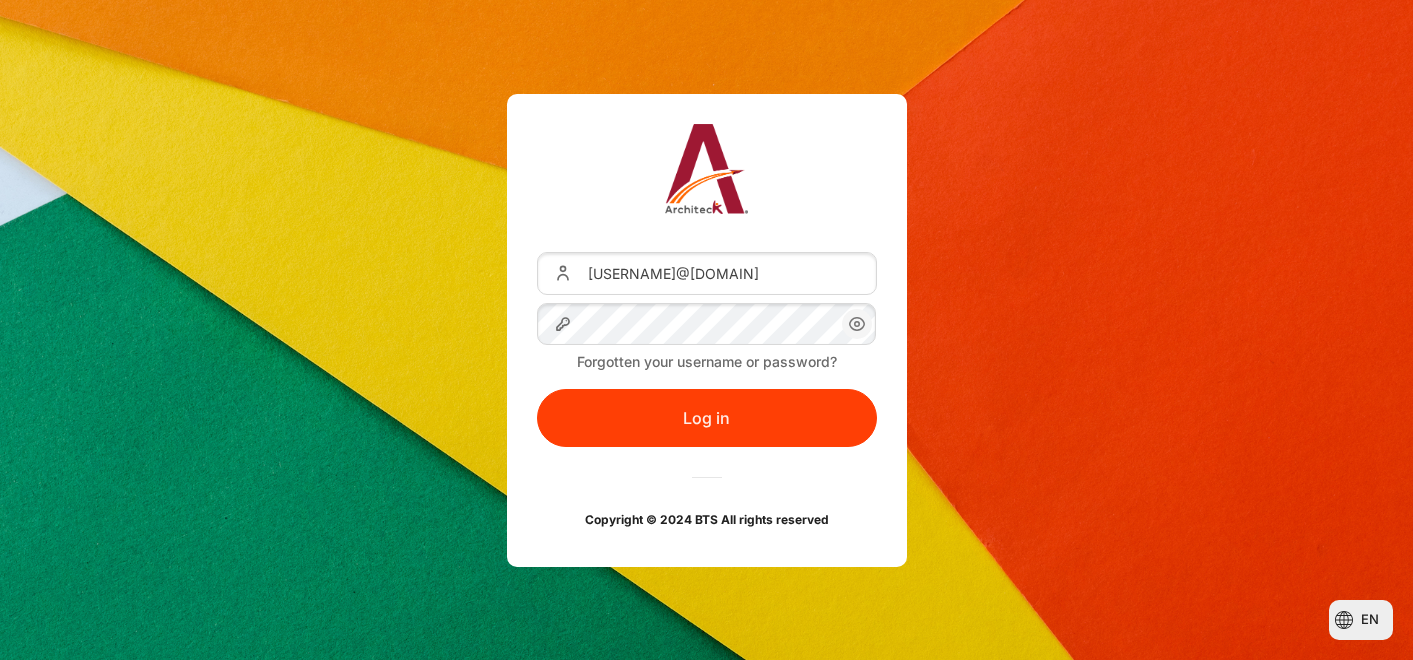 scroll, scrollTop: 0, scrollLeft: 0, axis: both 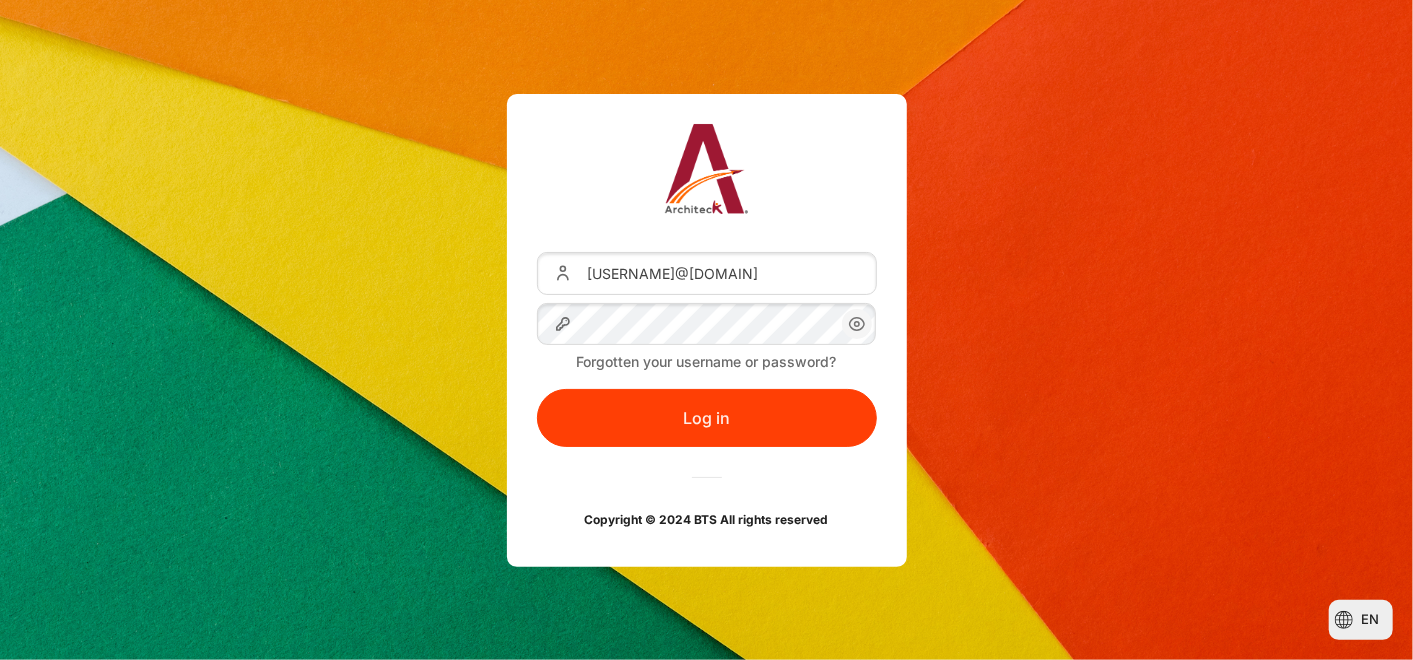 drag, startPoint x: 774, startPoint y: 432, endPoint x: 557, endPoint y: 4, distance: 479.86768 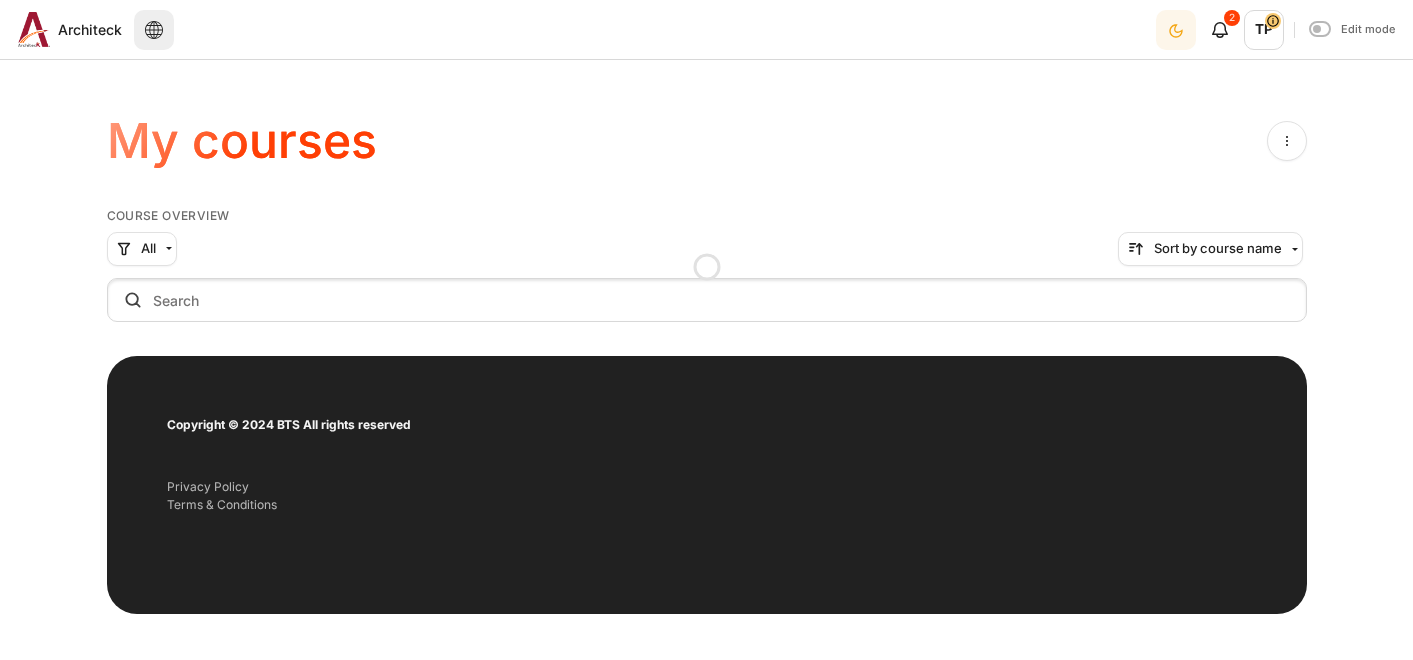 scroll, scrollTop: 0, scrollLeft: 0, axis: both 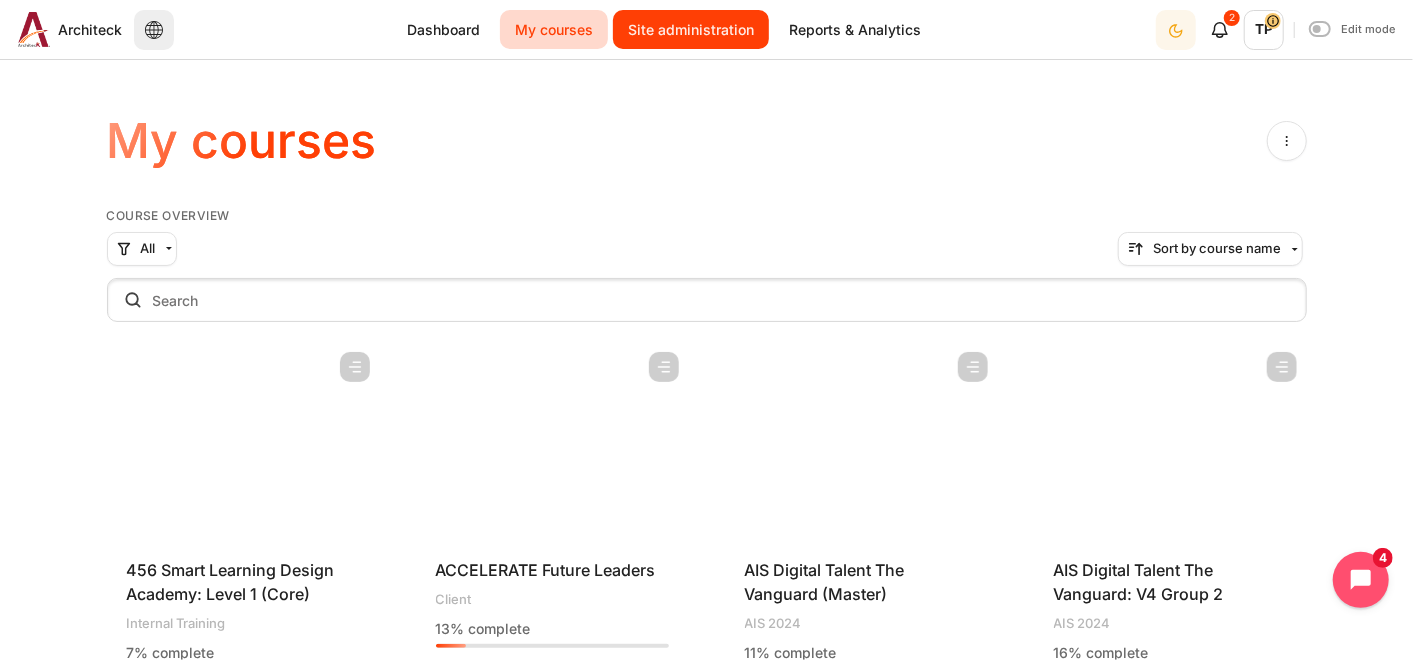 click on "Site administration" at bounding box center (691, 29) 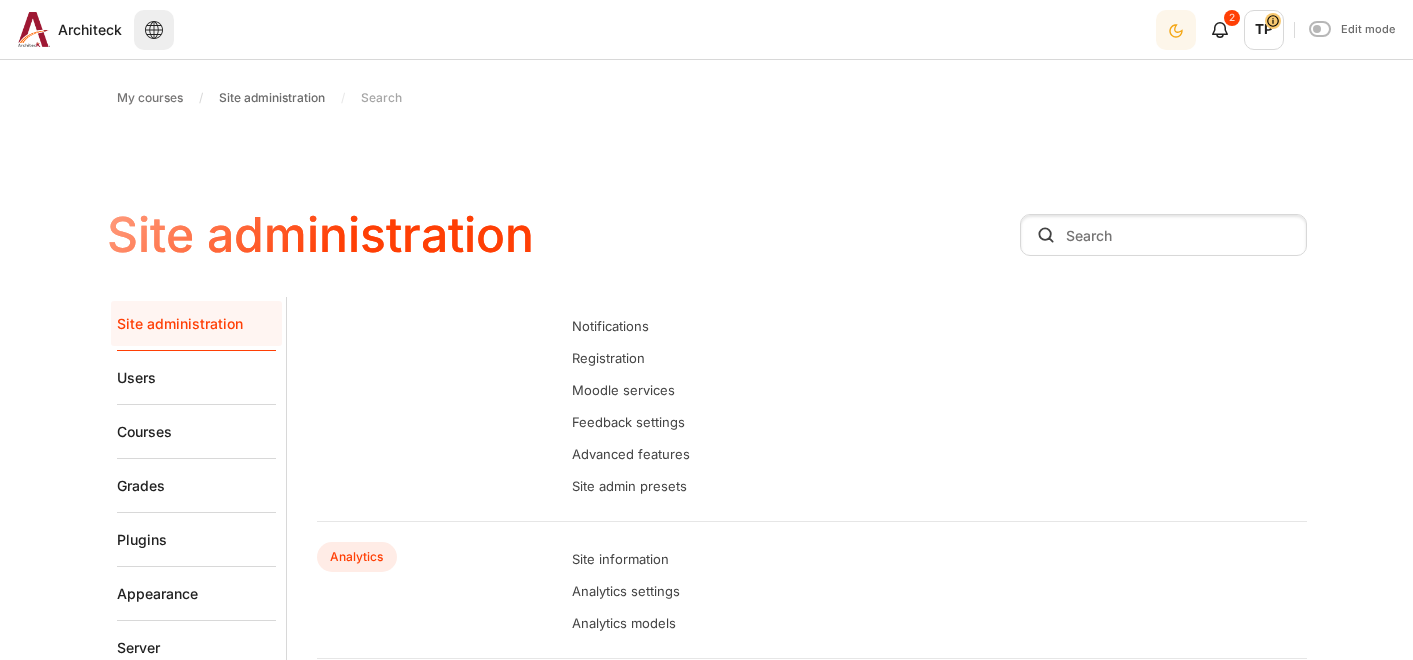 scroll, scrollTop: 0, scrollLeft: 0, axis: both 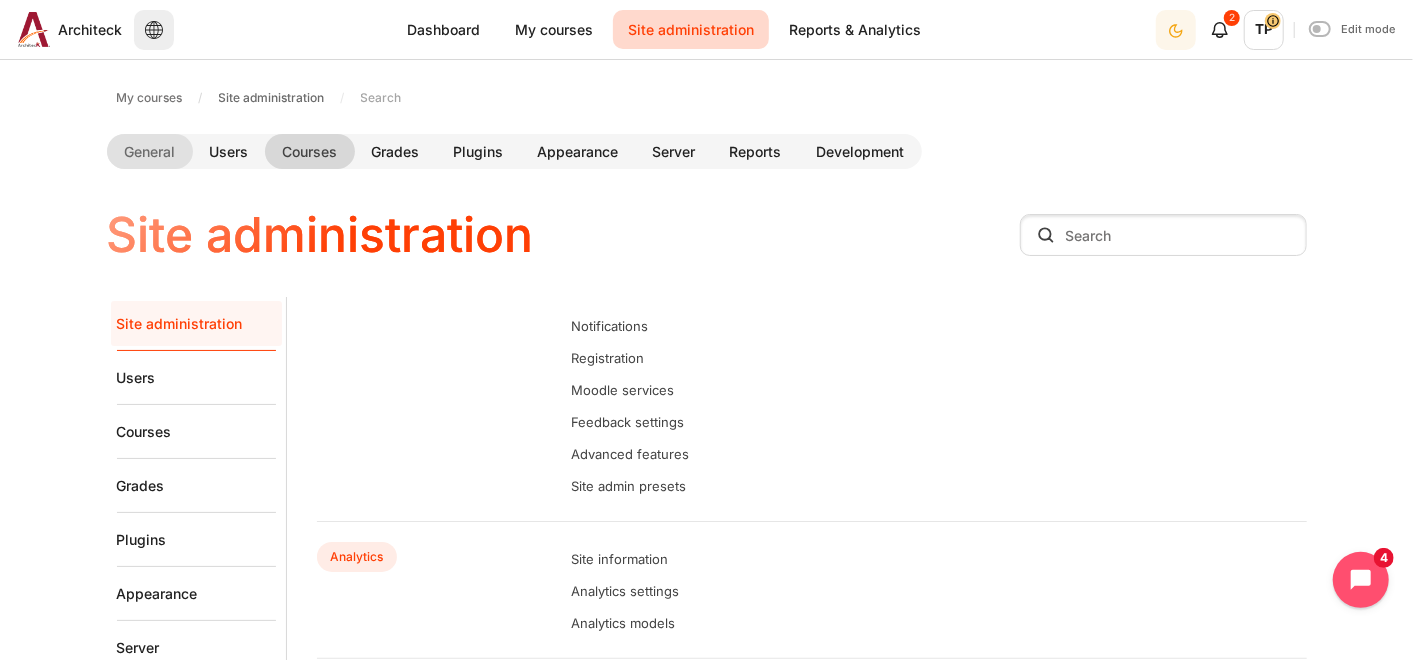 click on "Courses" at bounding box center (310, 151) 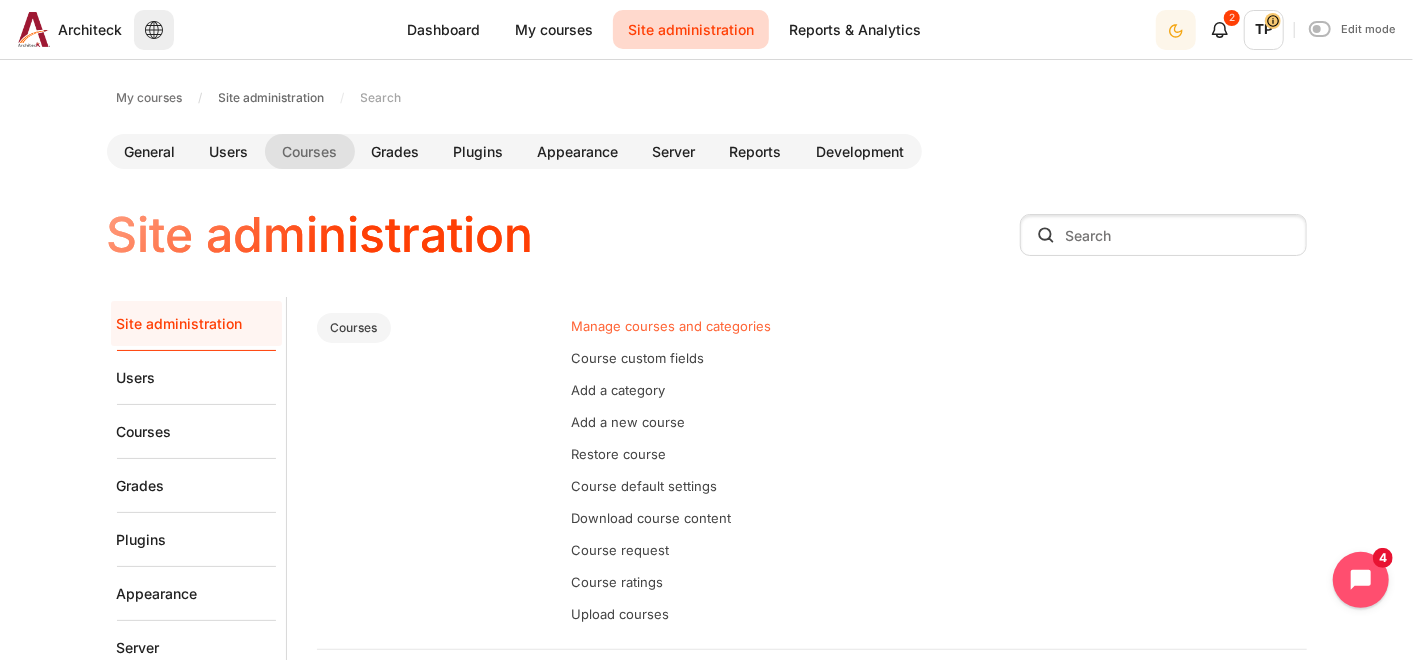 click on "Manage courses and categories" at bounding box center (672, 326) 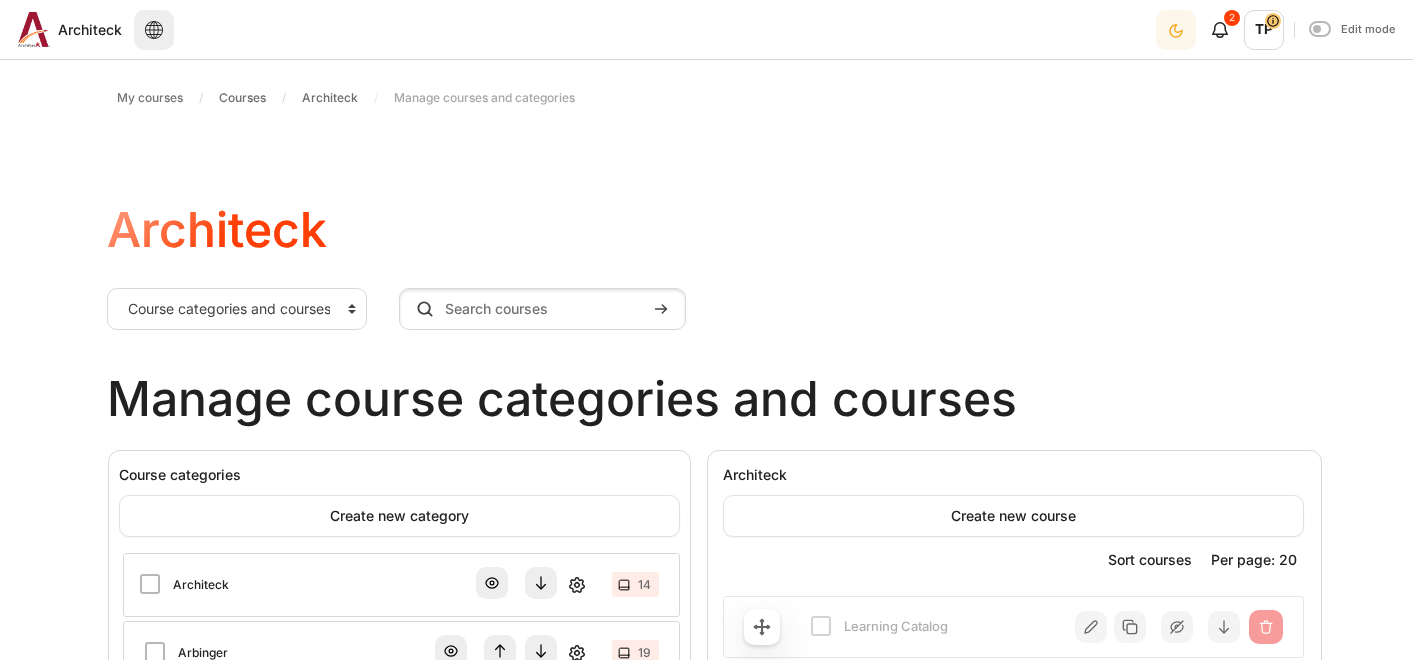 scroll, scrollTop: 0, scrollLeft: 0, axis: both 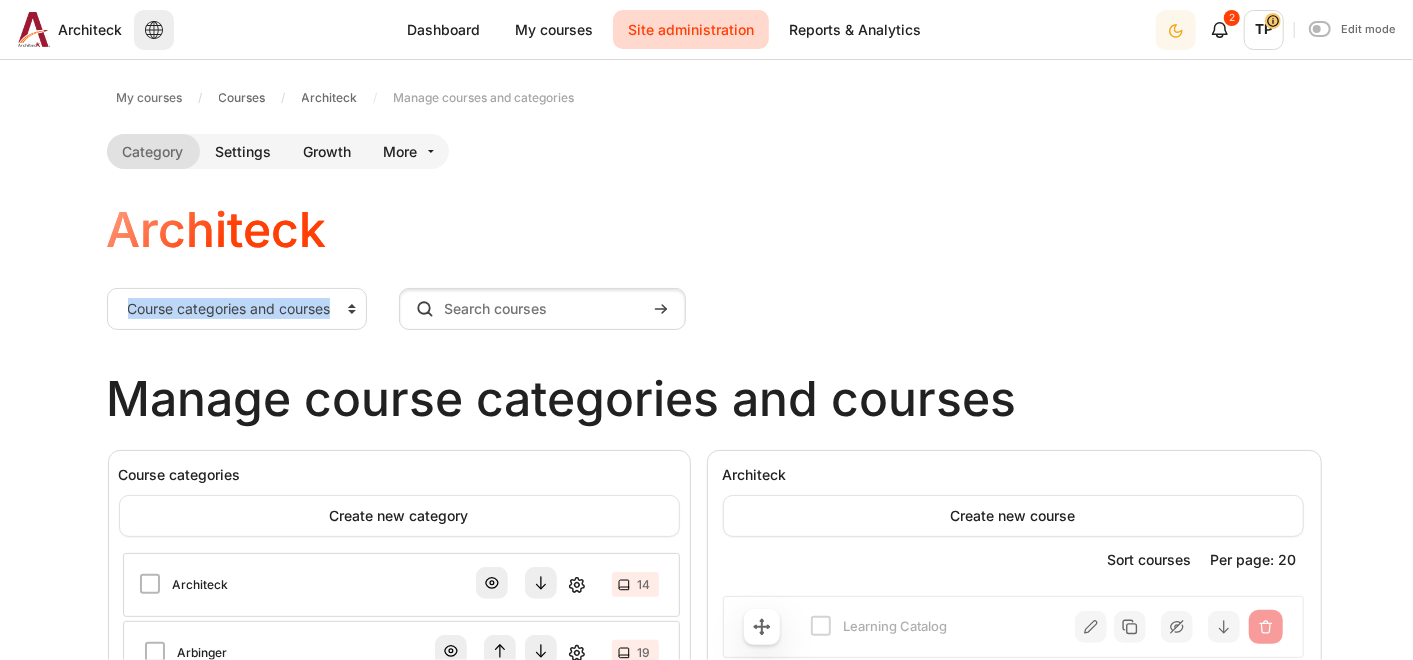 click on "My courses
Courses
Architeck
Manage courses and categories
Category" at bounding box center [707, 916] 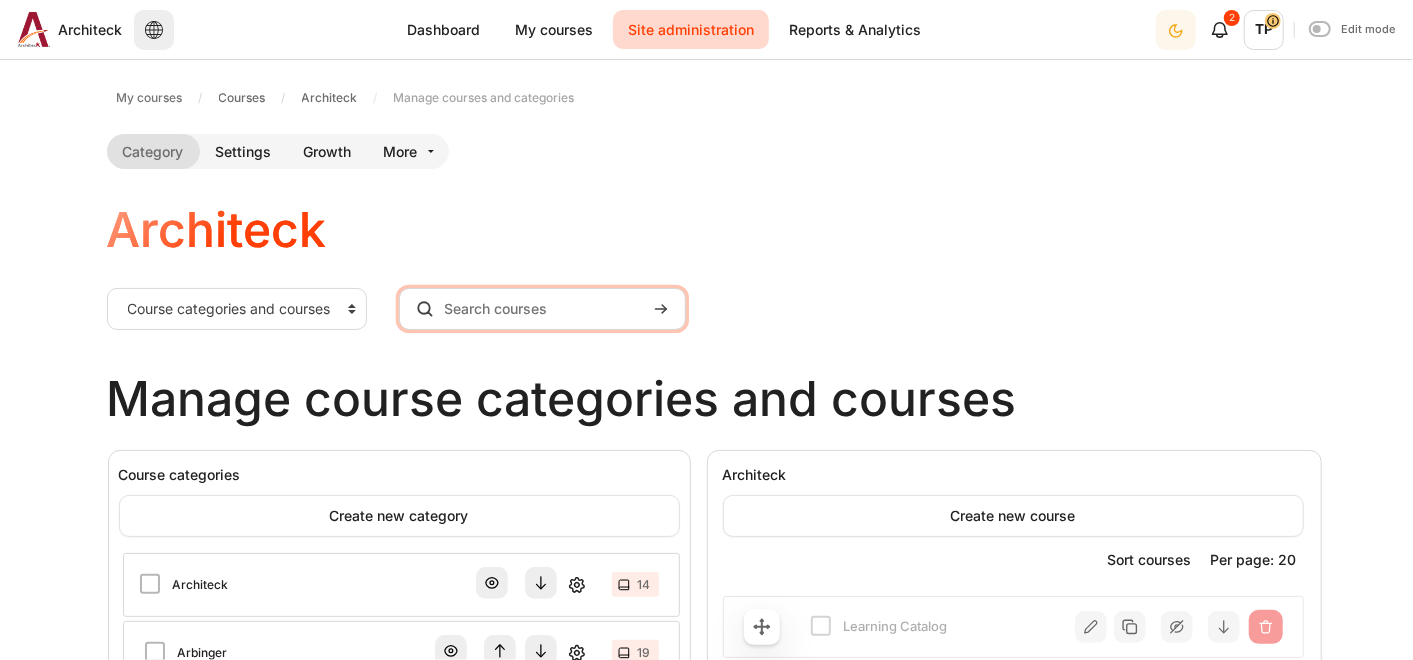 click on "Search courses" at bounding box center [542, 309] 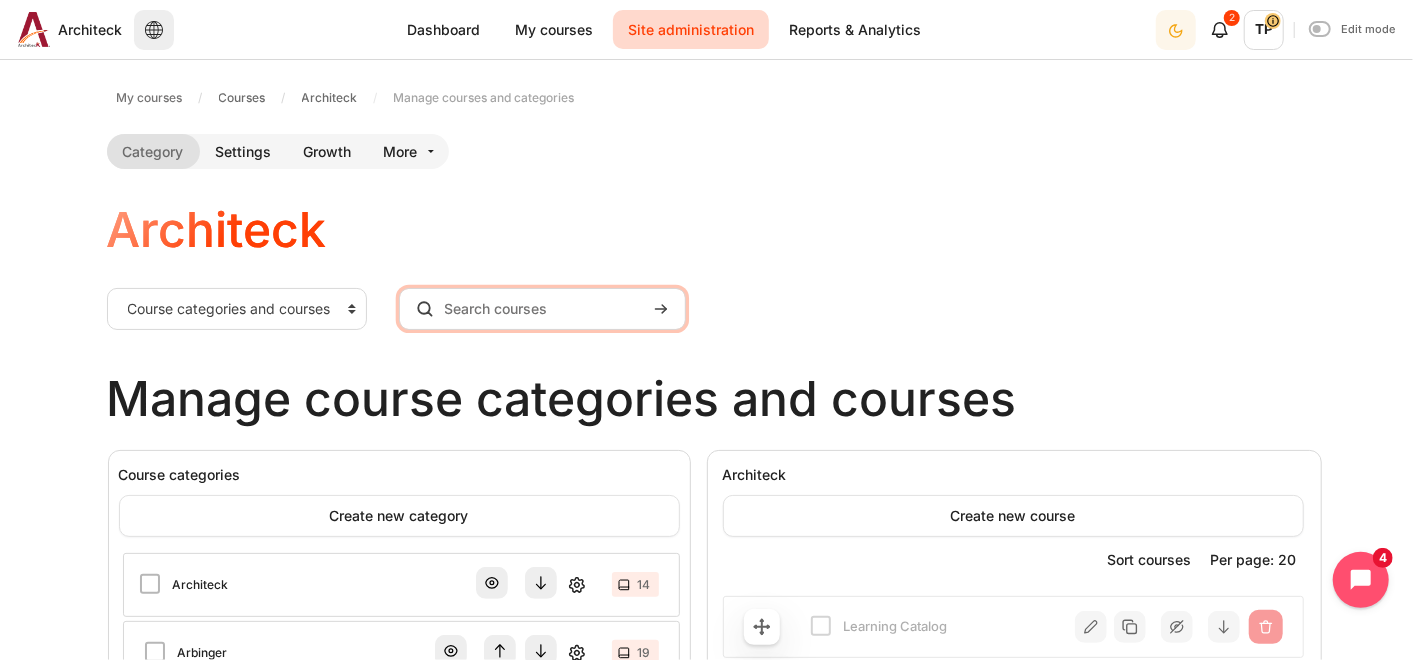 type on "ก" 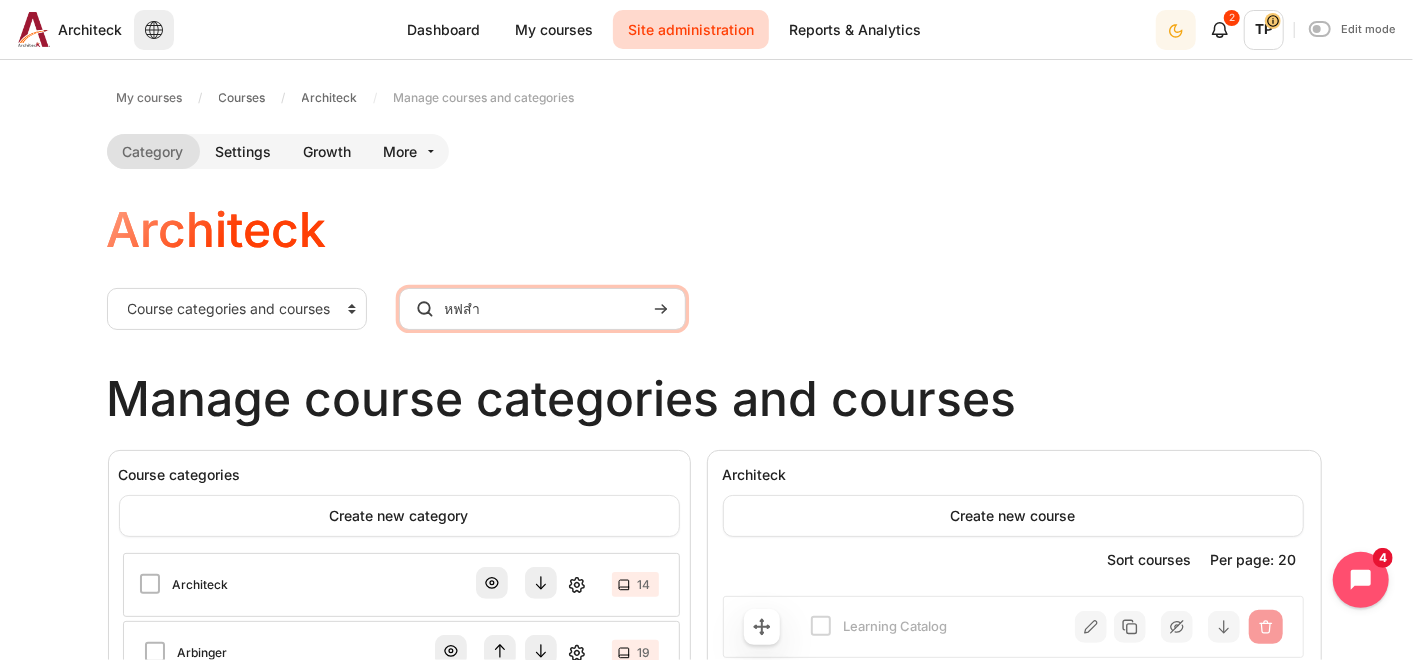 type on "หฟสำ" 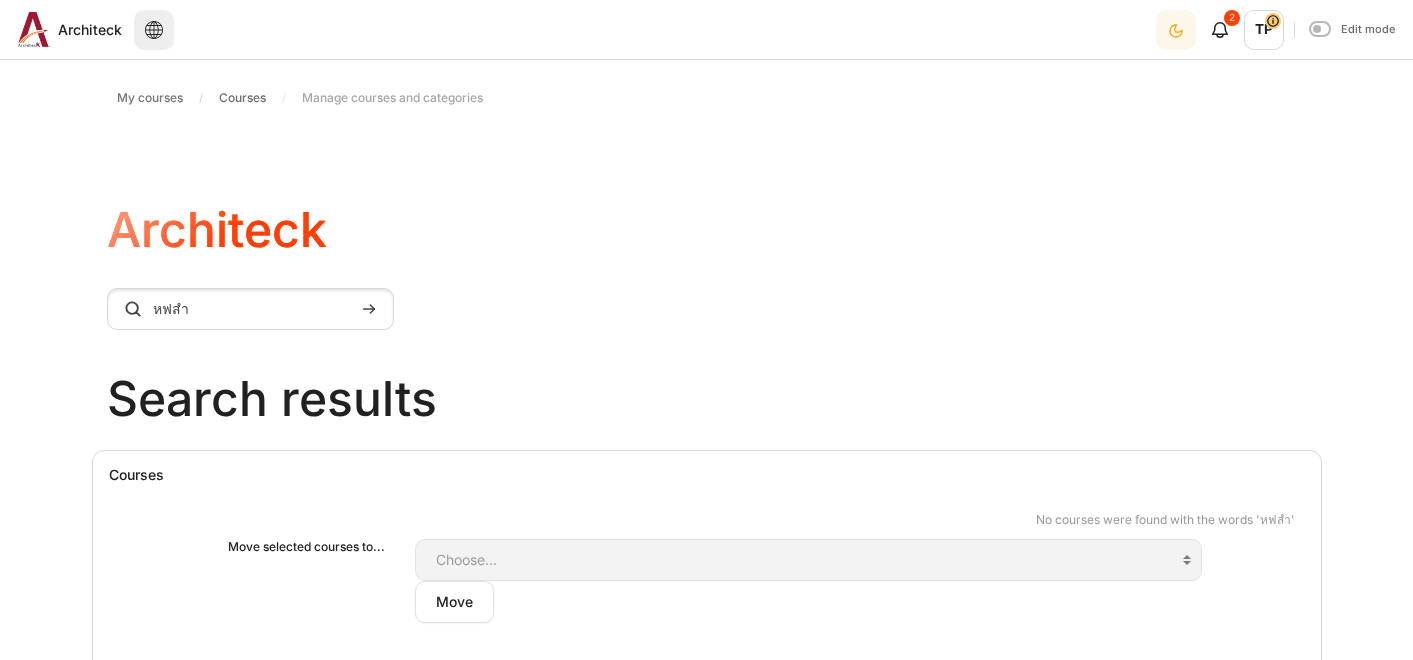 scroll, scrollTop: 0, scrollLeft: 0, axis: both 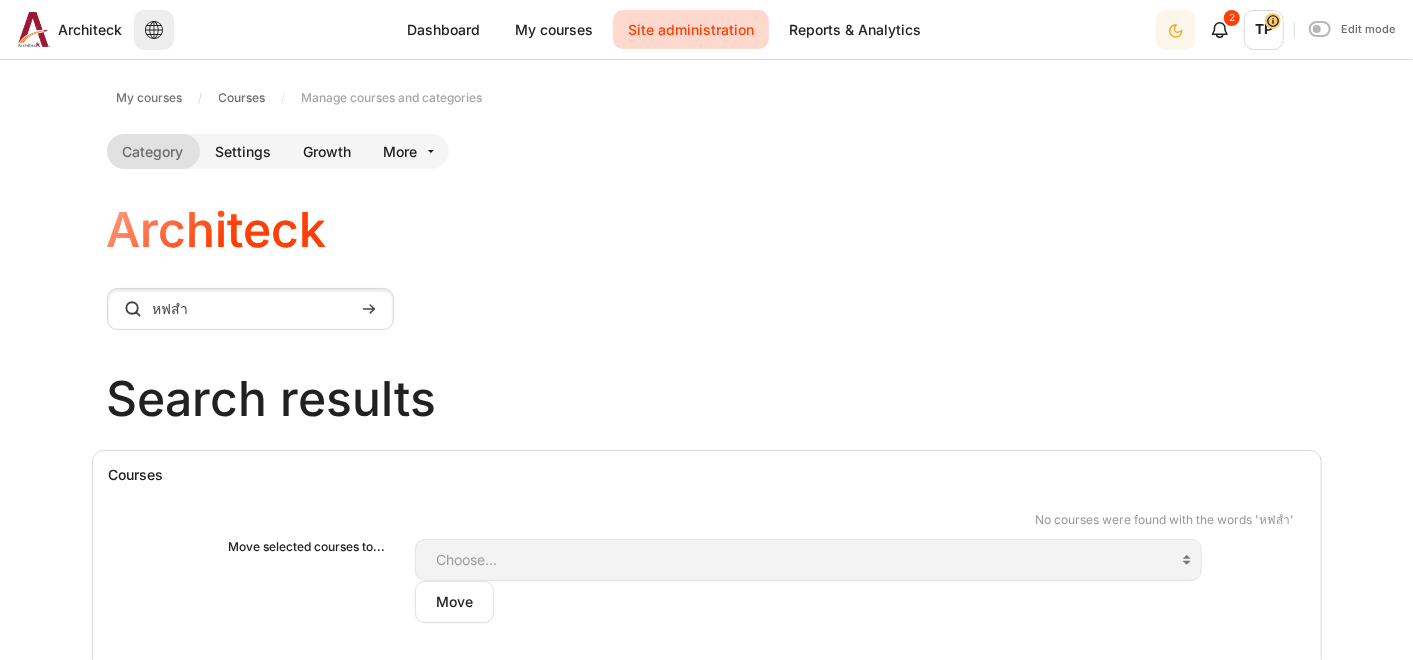 click on "Category
Settings" at bounding box center (707, 210) 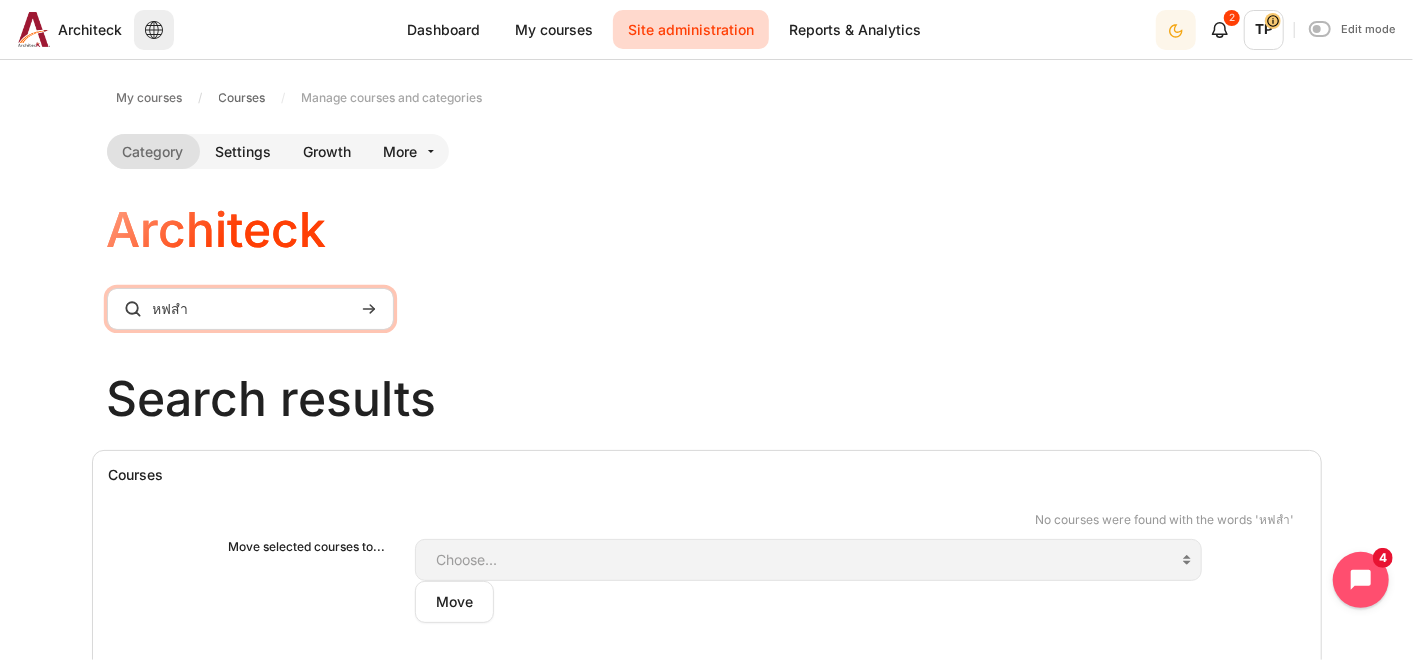 drag, startPoint x: 228, startPoint y: 304, endPoint x: 0, endPoint y: 173, distance: 262.95438 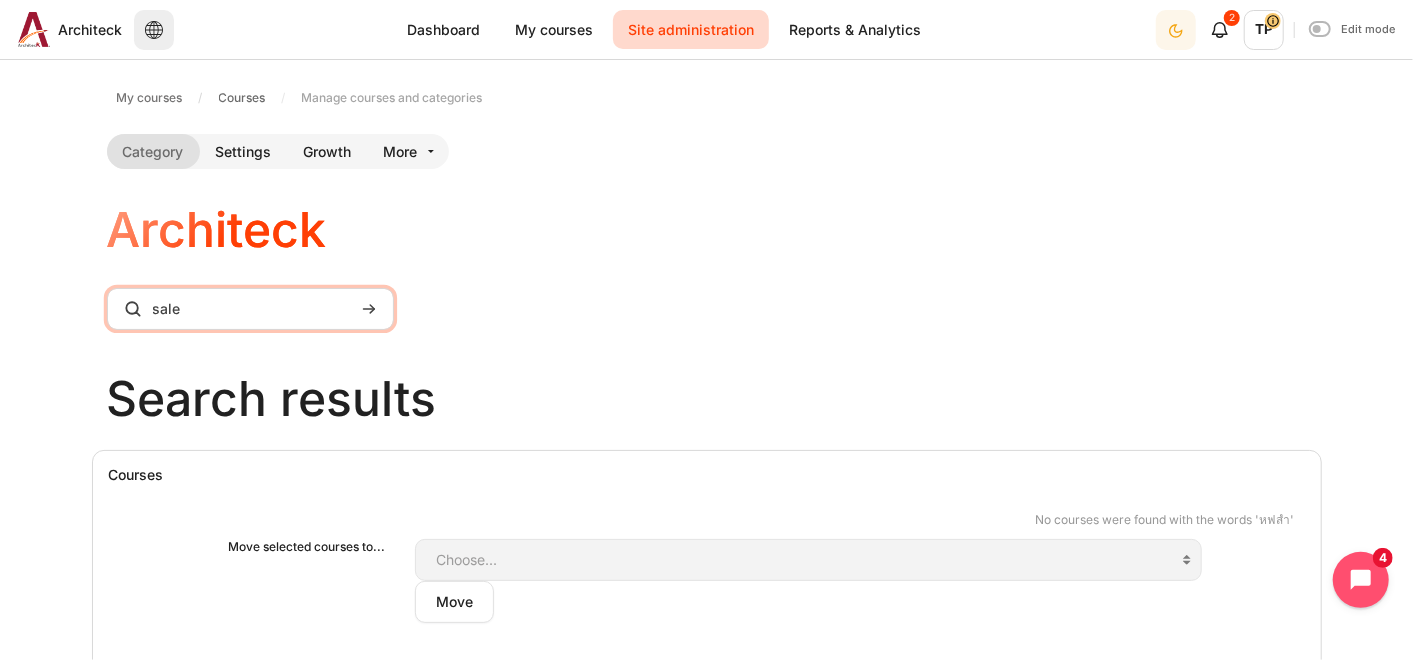 type on "sale" 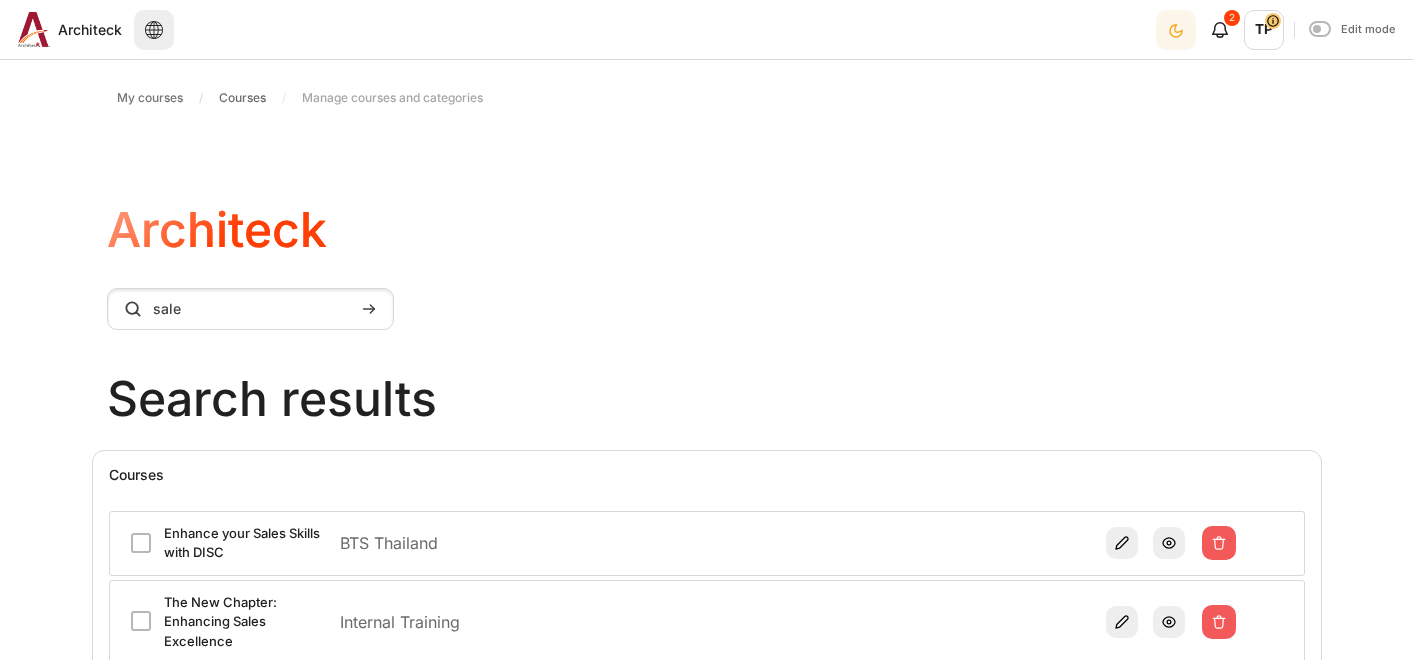 scroll, scrollTop: 0, scrollLeft: 0, axis: both 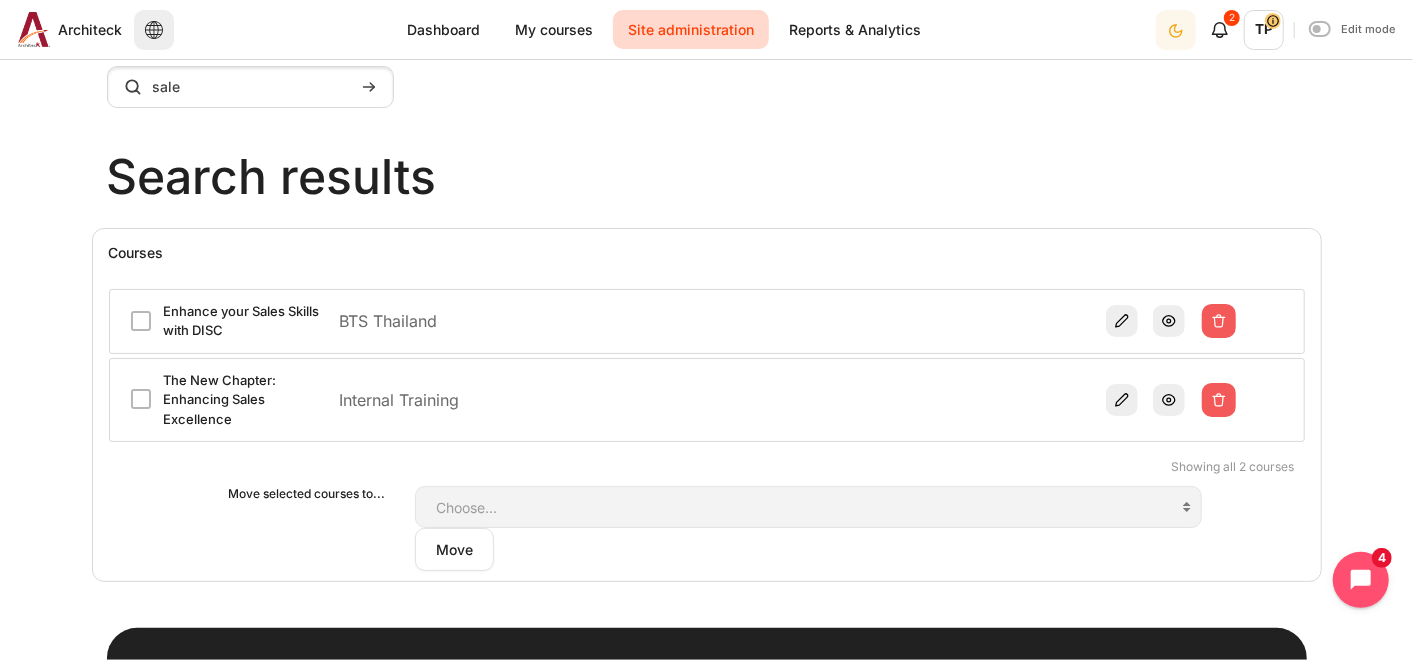 click on "The New Chapter: Enhancing Sales Excellence" at bounding box center [244, 400] 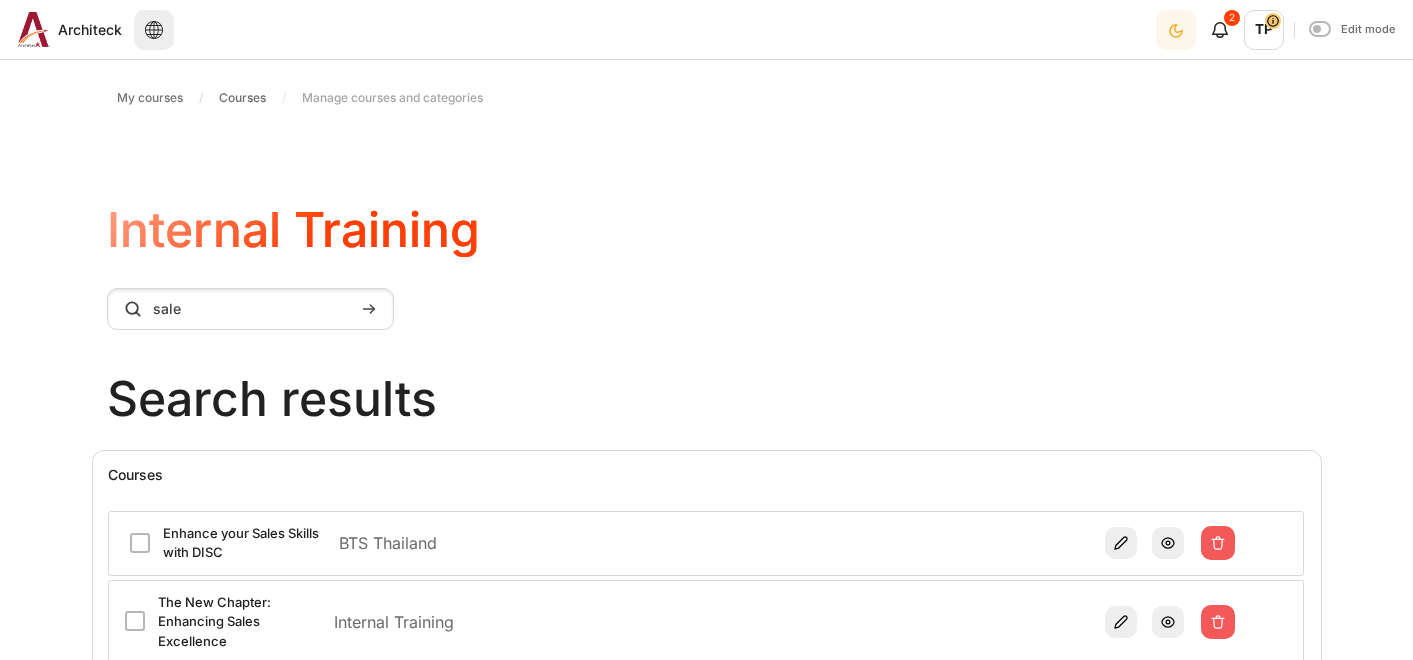 scroll, scrollTop: 0, scrollLeft: 0, axis: both 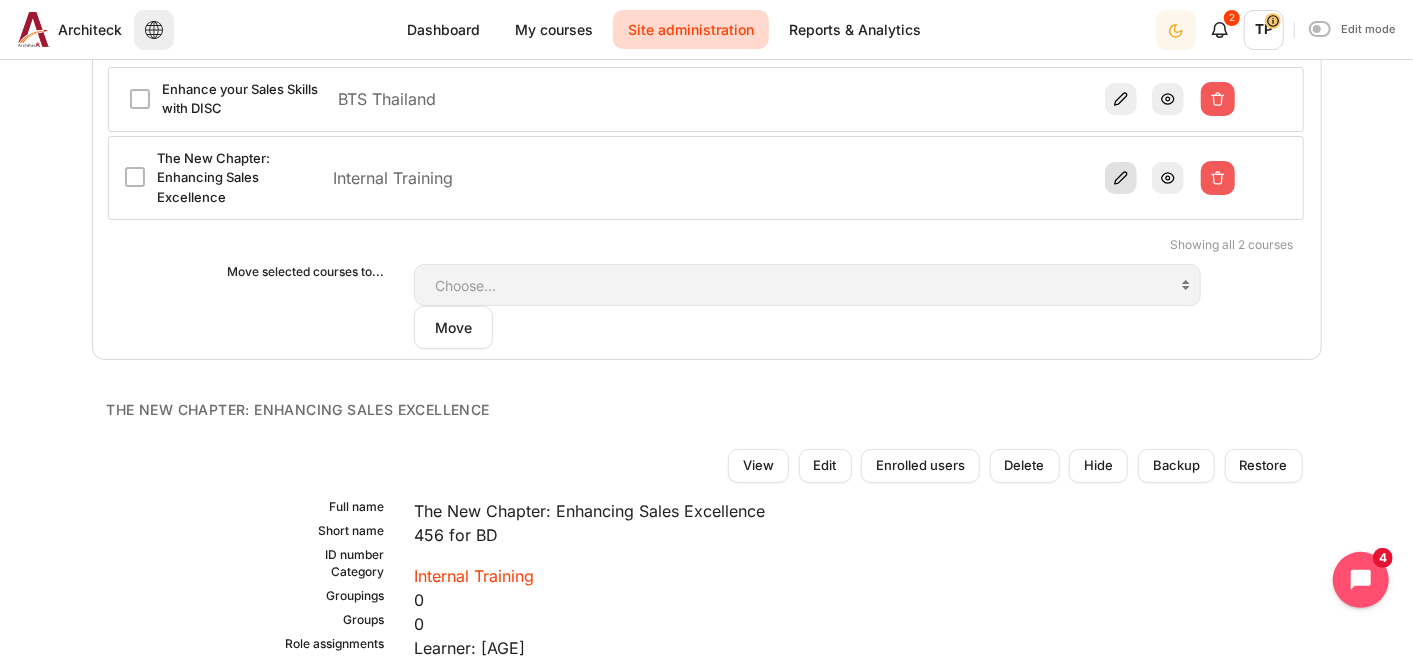 click at bounding box center [1121, 178] 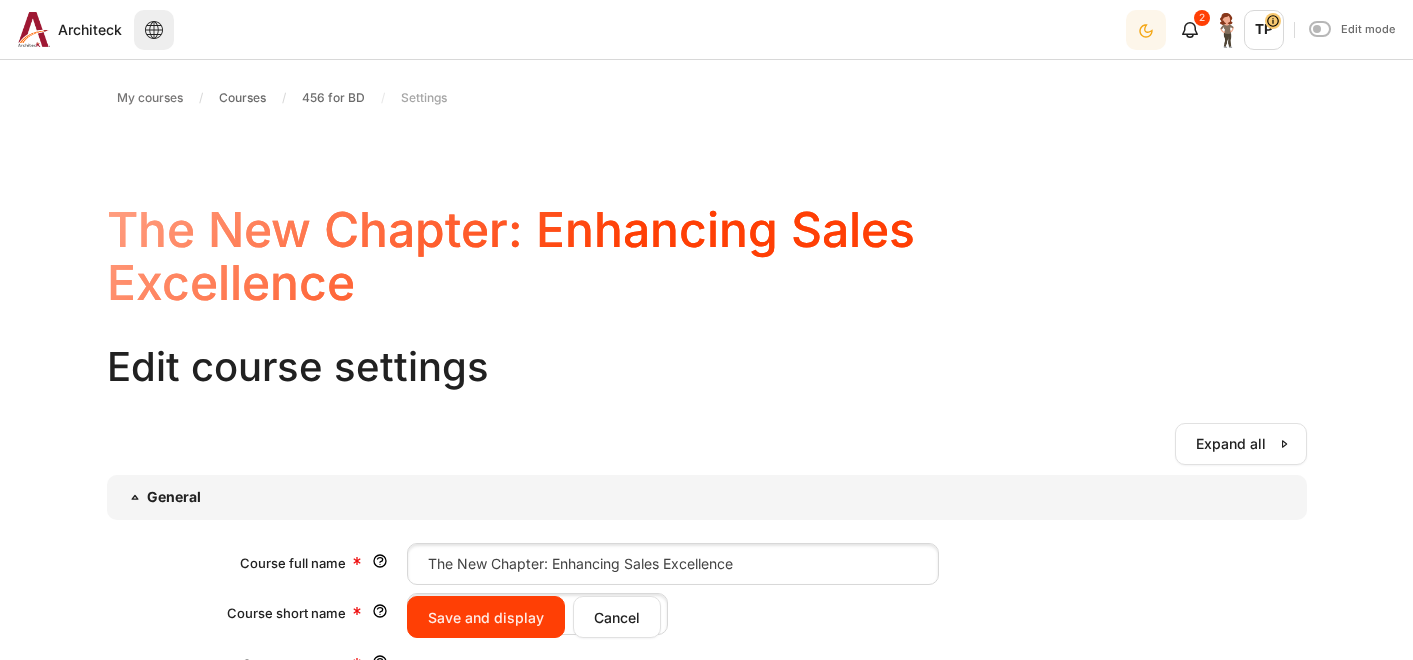 scroll, scrollTop: 0, scrollLeft: 0, axis: both 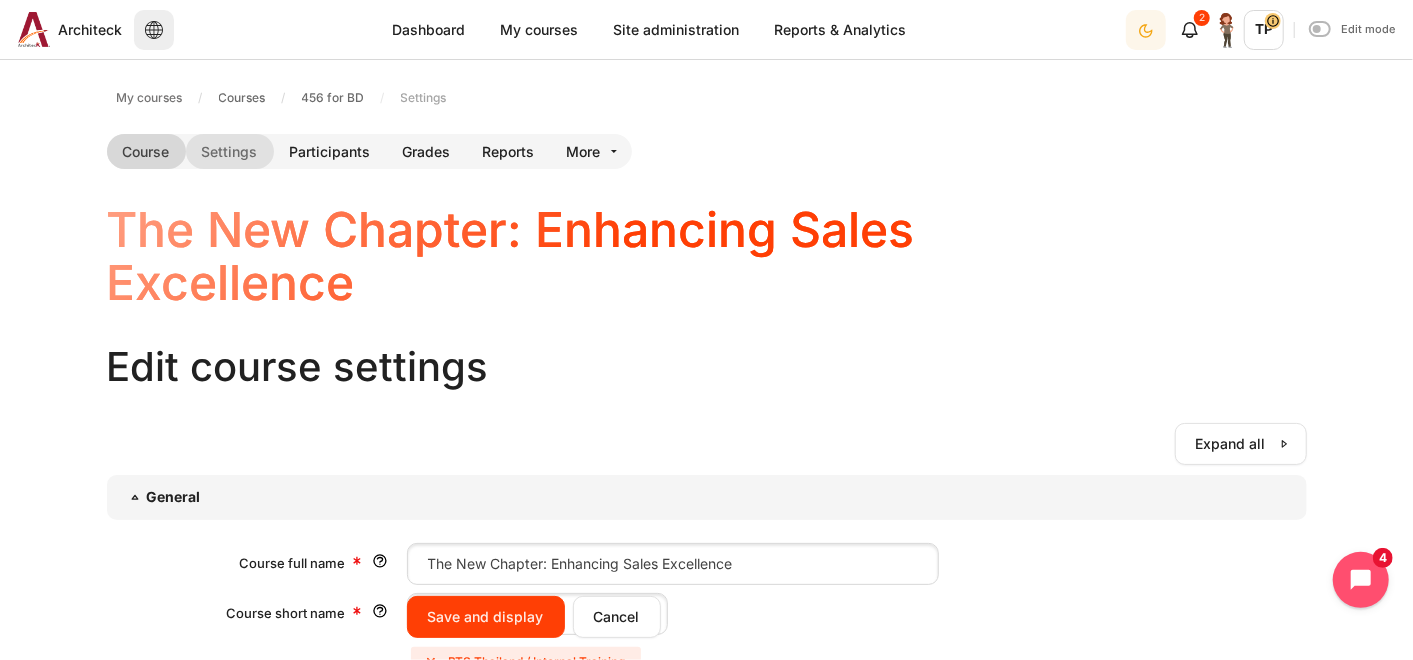 click on "Course" at bounding box center [146, 151] 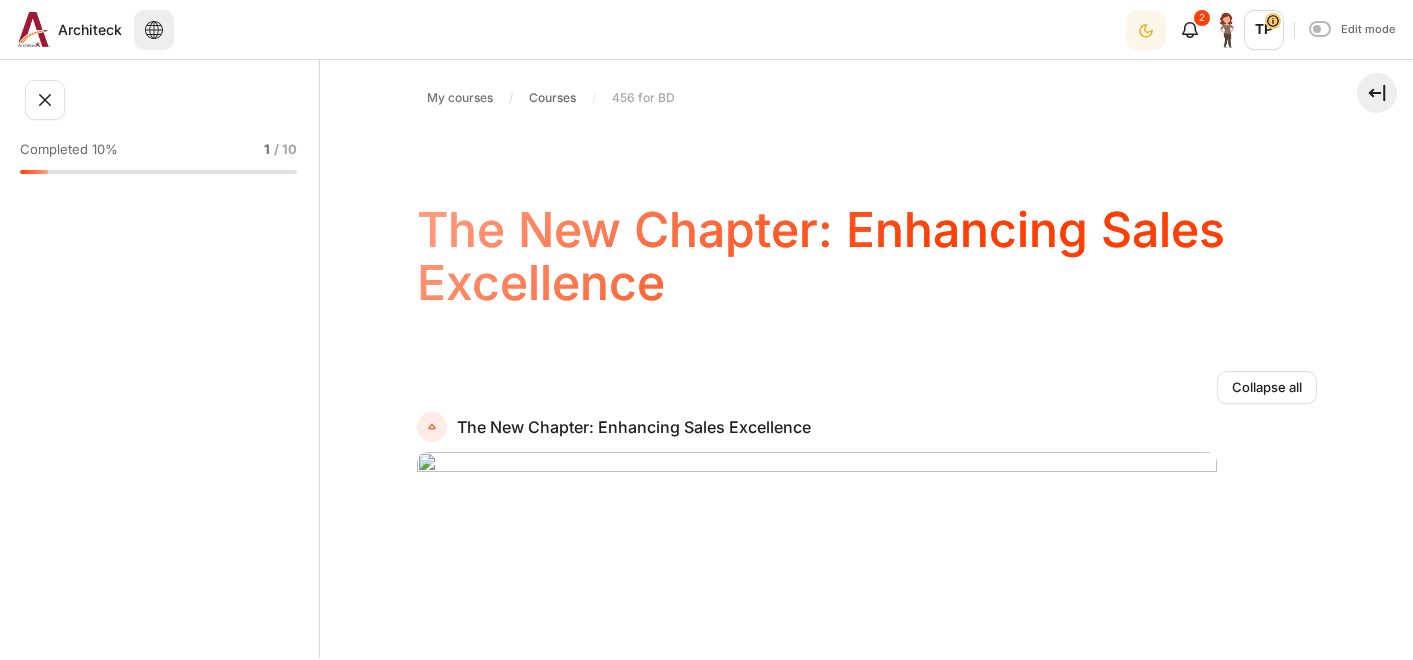 scroll, scrollTop: 0, scrollLeft: 0, axis: both 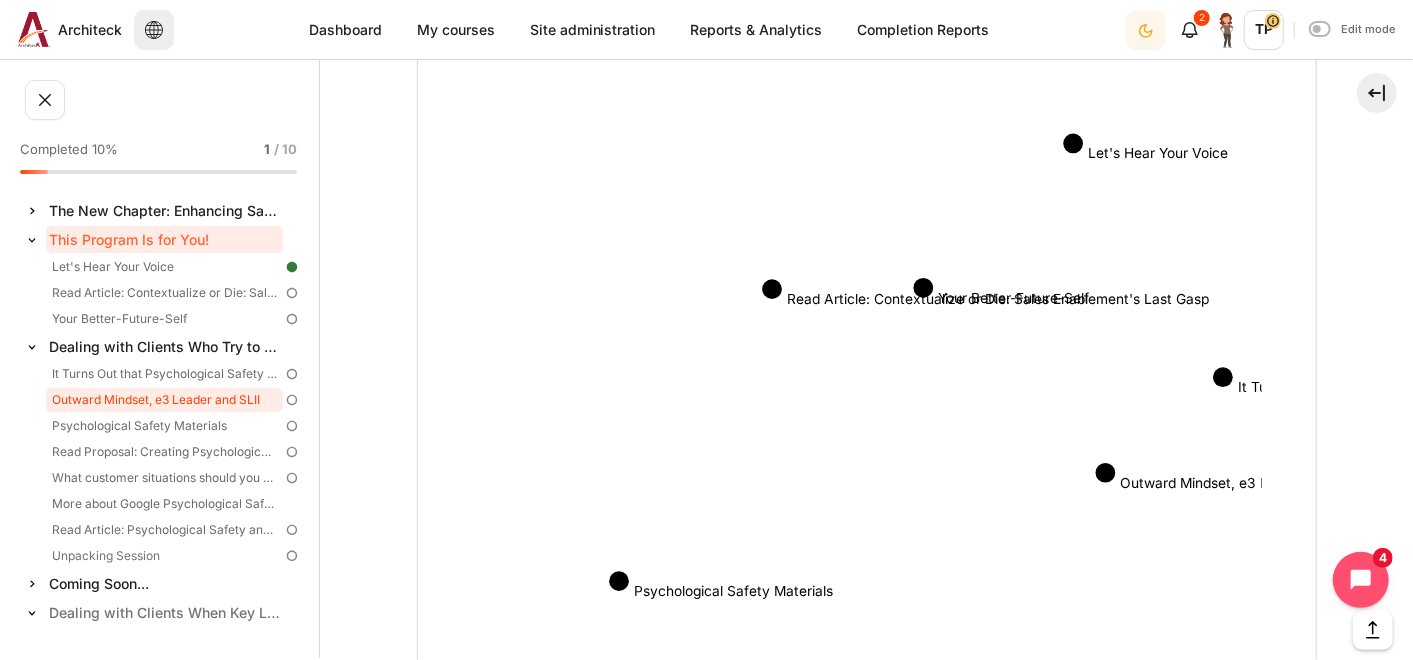 click on "Outward Mindset, e3 Leader and SLII" at bounding box center [164, 400] 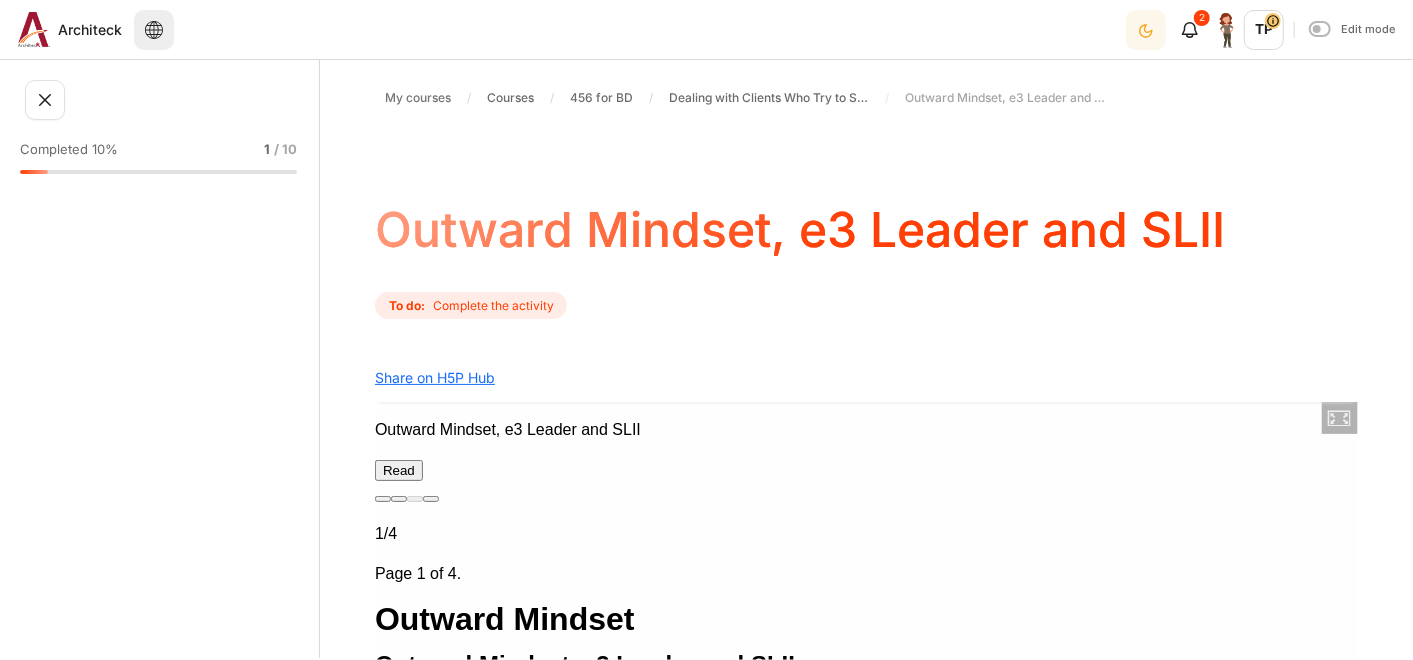 scroll, scrollTop: 0, scrollLeft: 0, axis: both 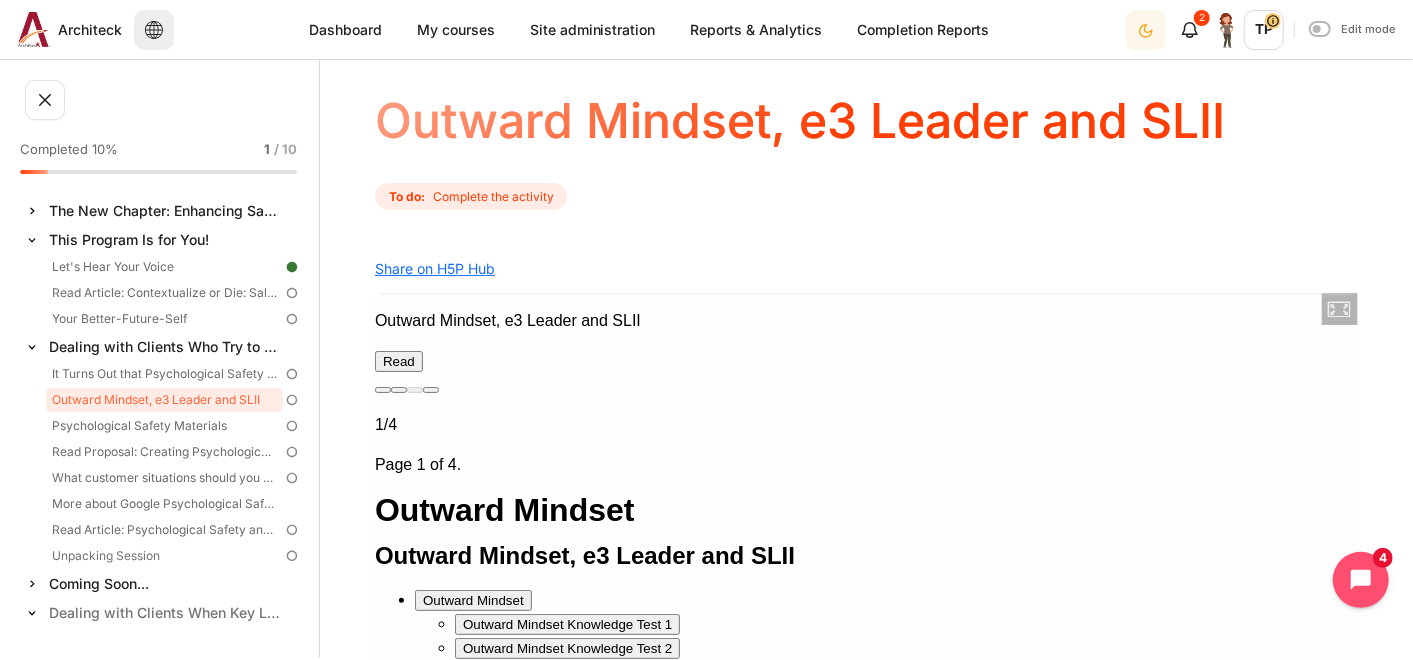 click on "Outward Mindset, e3 Leader and SLII Read" at bounding box center [865, 341] 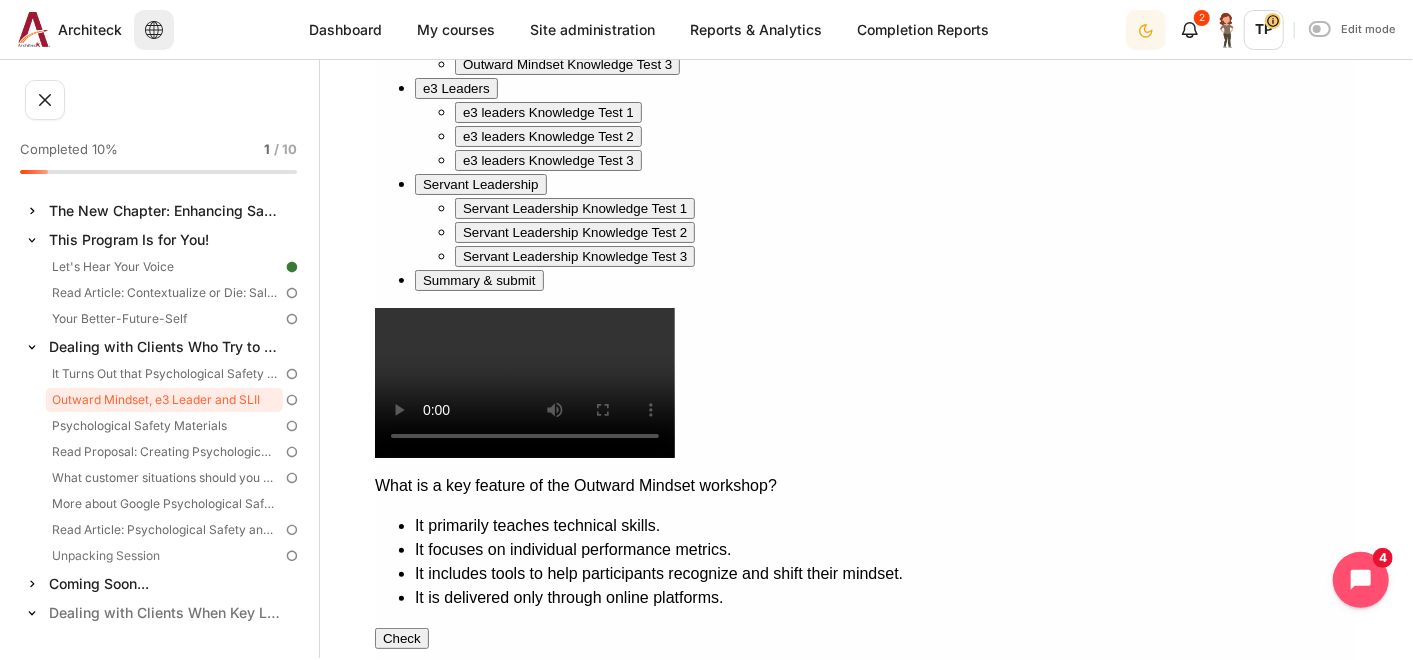 scroll, scrollTop: 331, scrollLeft: 0, axis: vertical 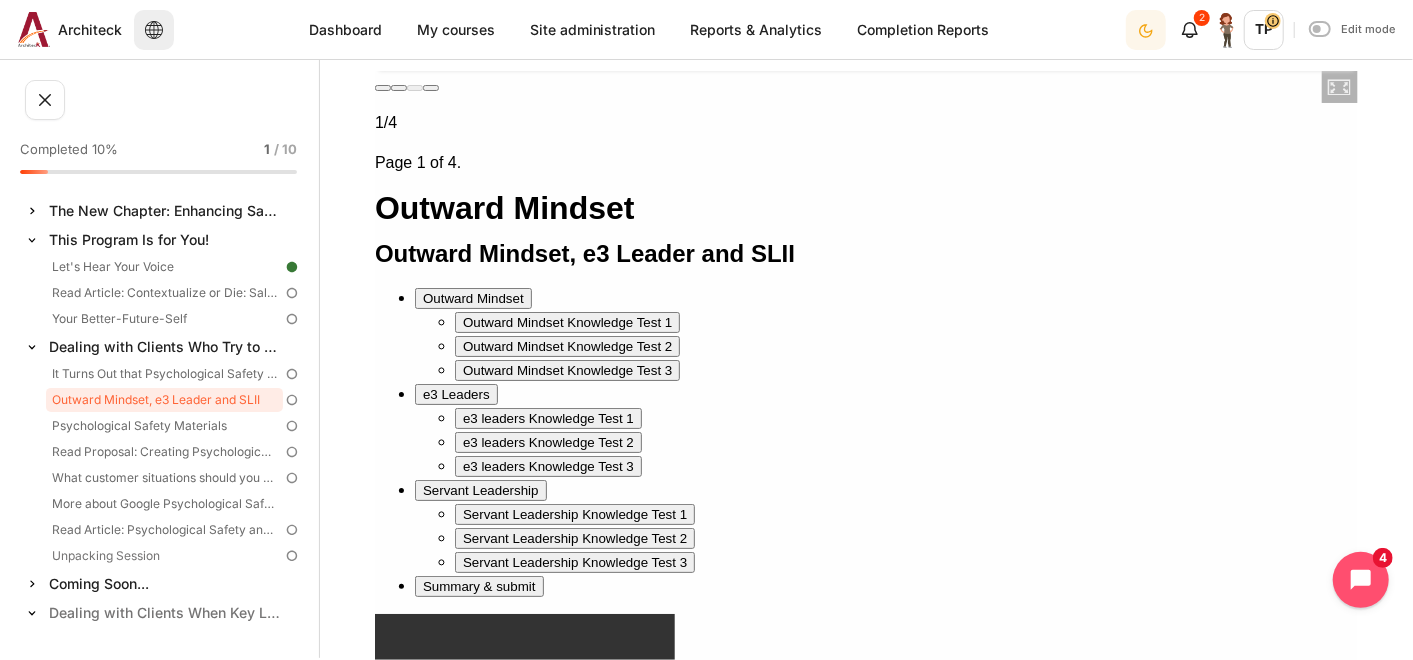 click on "Outward Mindset Knowledge Test 1" at bounding box center [905, 322] 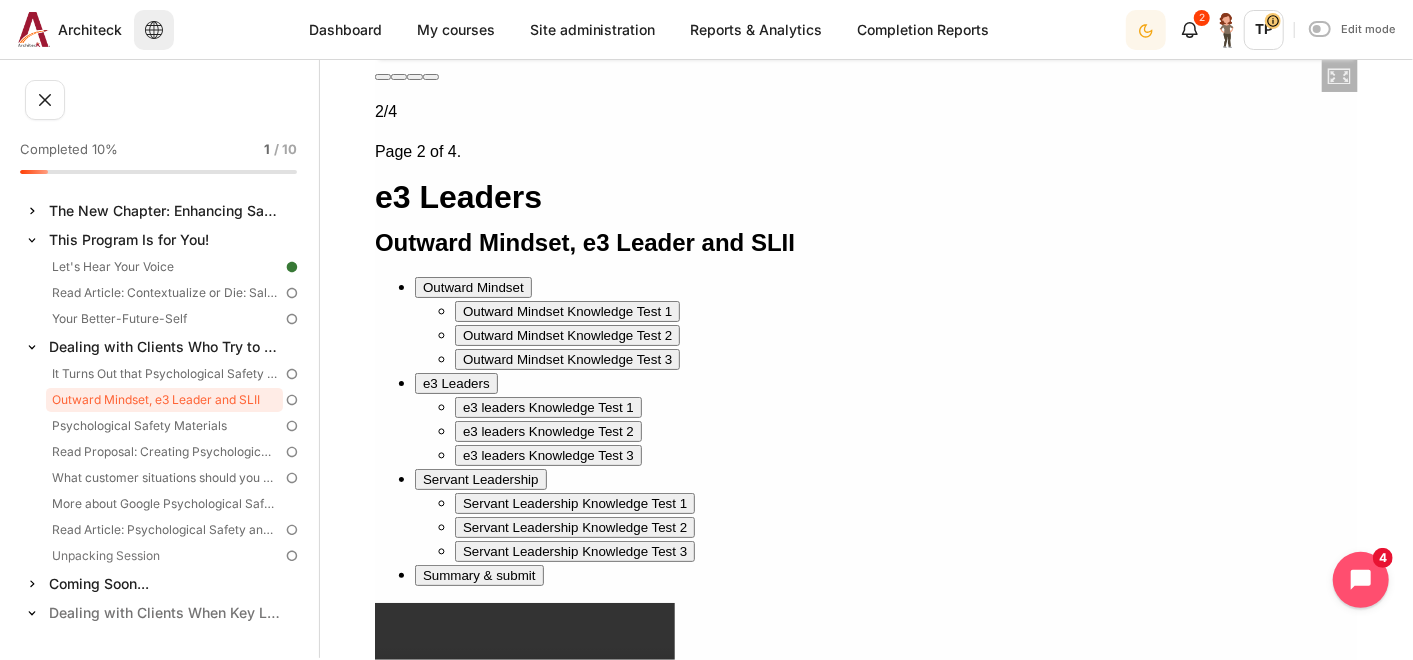 click on "Servant Leadership" at bounding box center (480, 479) 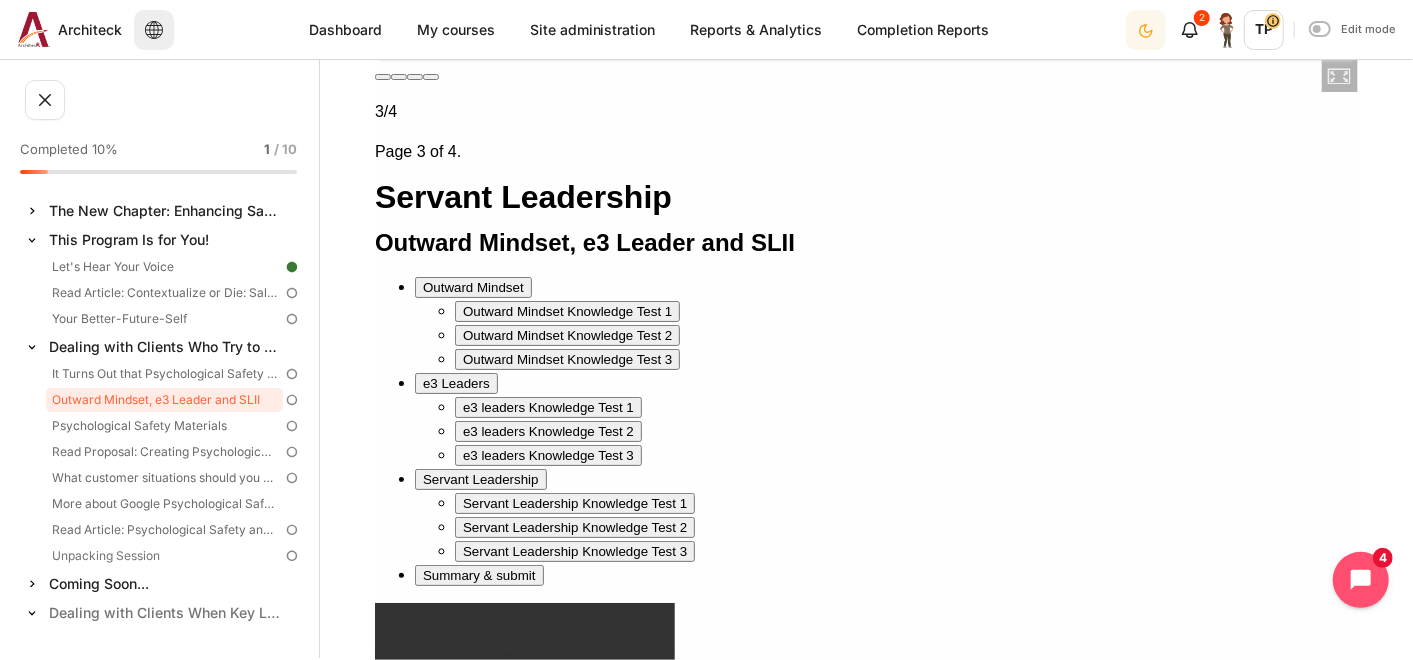 click on "Servant Leadership" at bounding box center (480, 479) 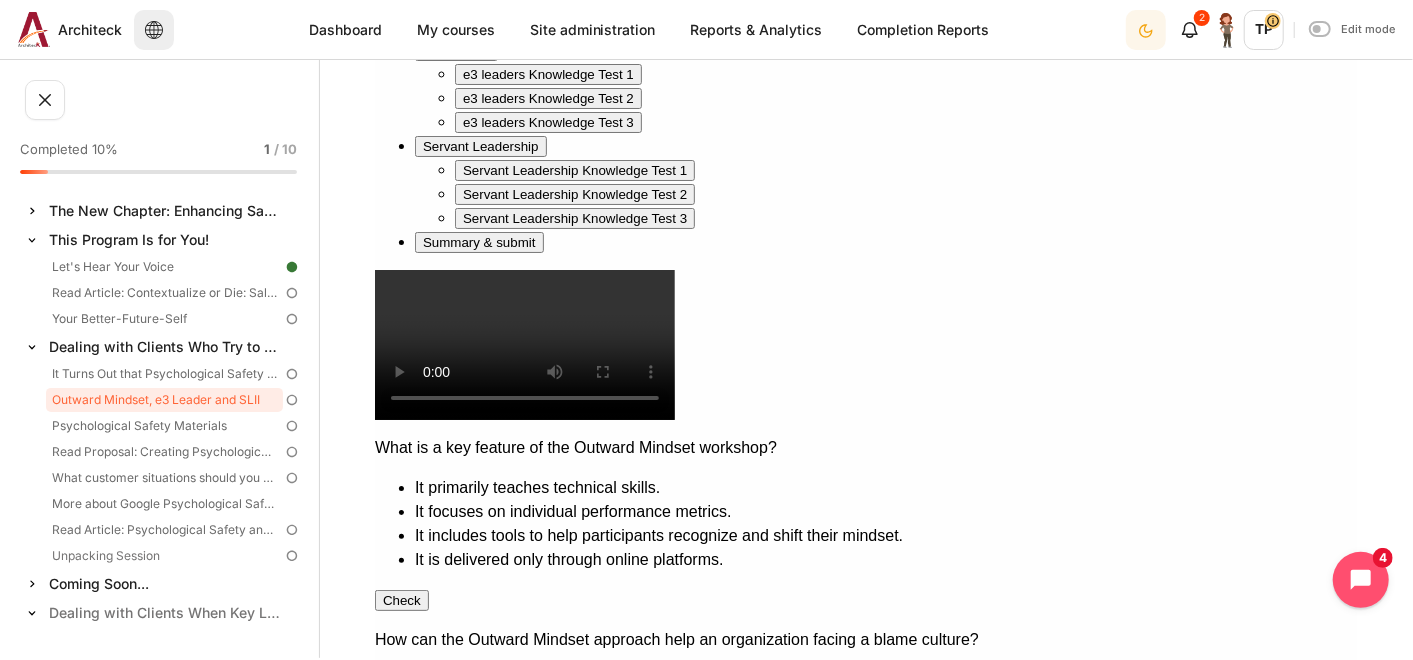 scroll, scrollTop: 897, scrollLeft: 0, axis: vertical 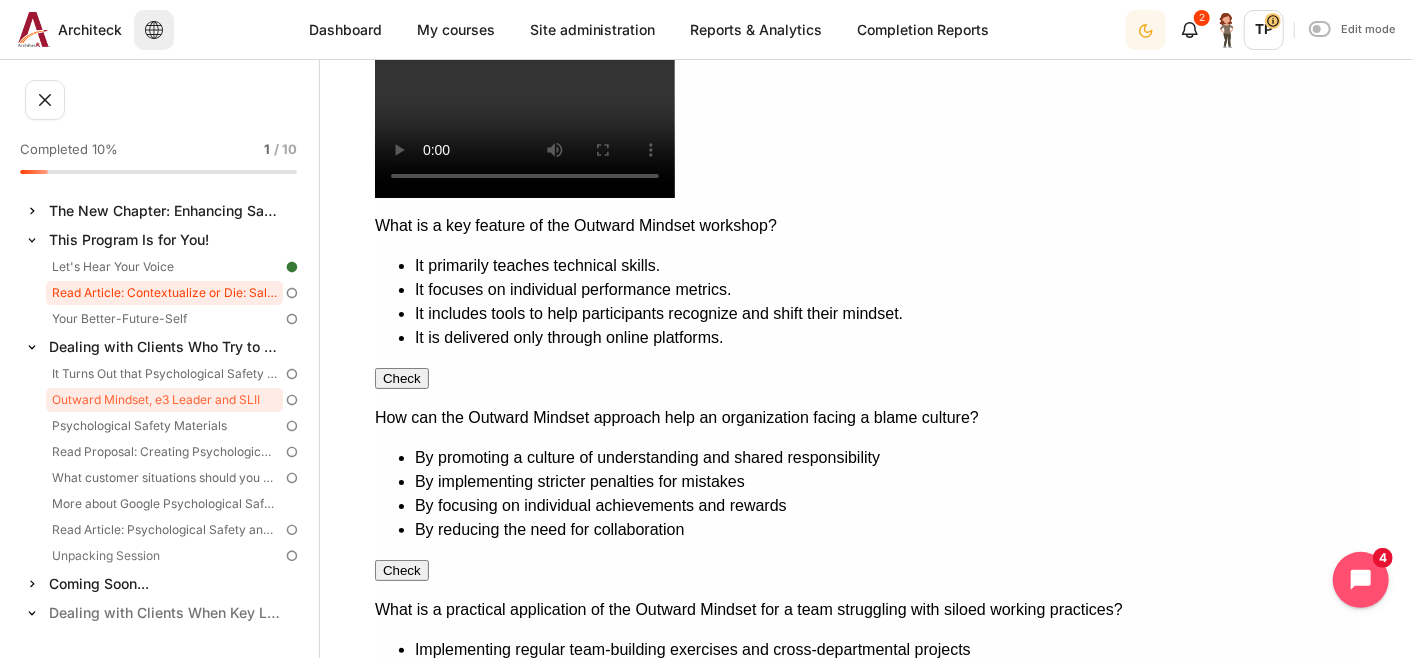 click on "Read Article: Contextualize or Die: Sales Enablement's Last Gasp" at bounding box center [164, 293] 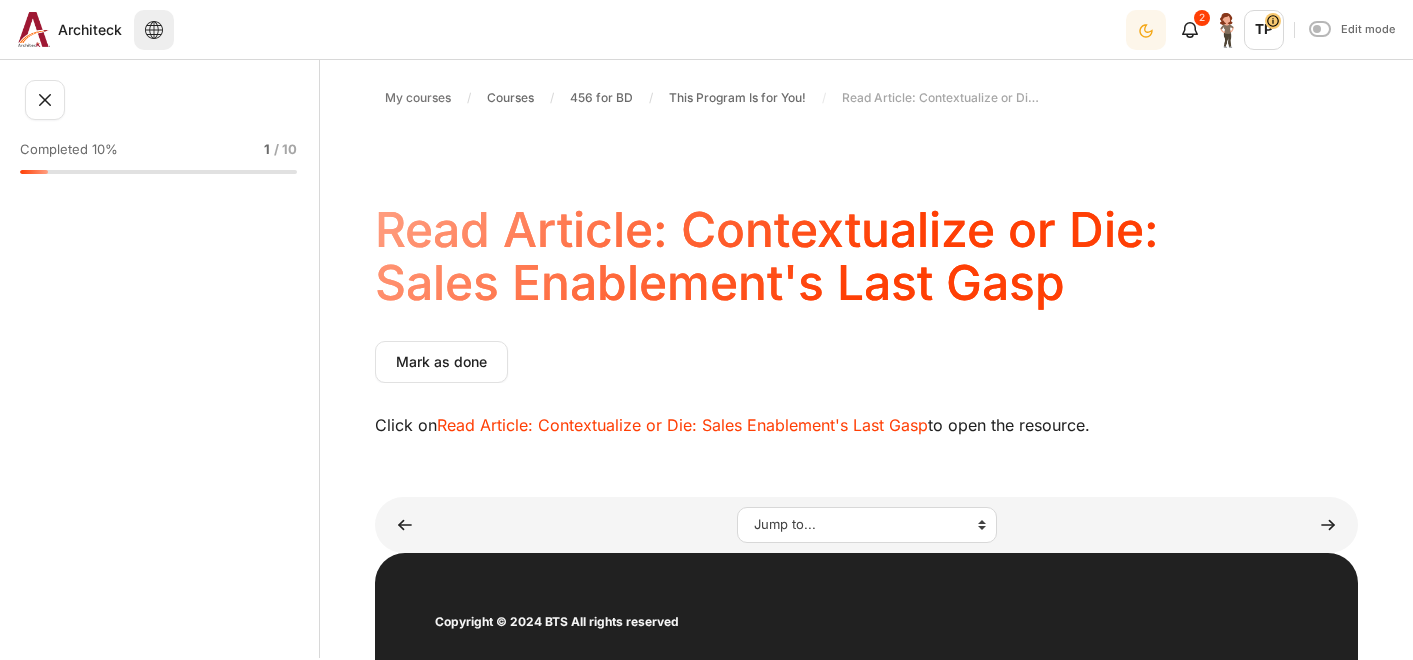 scroll, scrollTop: 0, scrollLeft: 0, axis: both 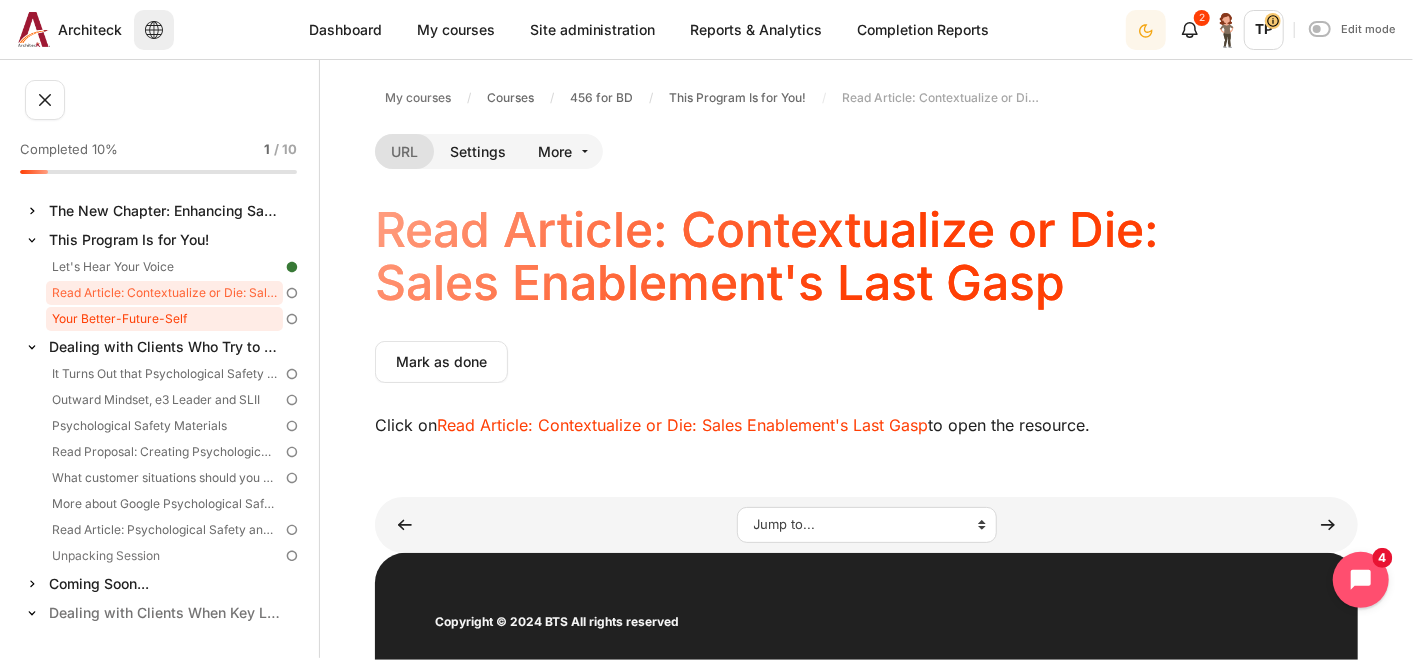 click on "Your Better-Future-Self" at bounding box center (164, 319) 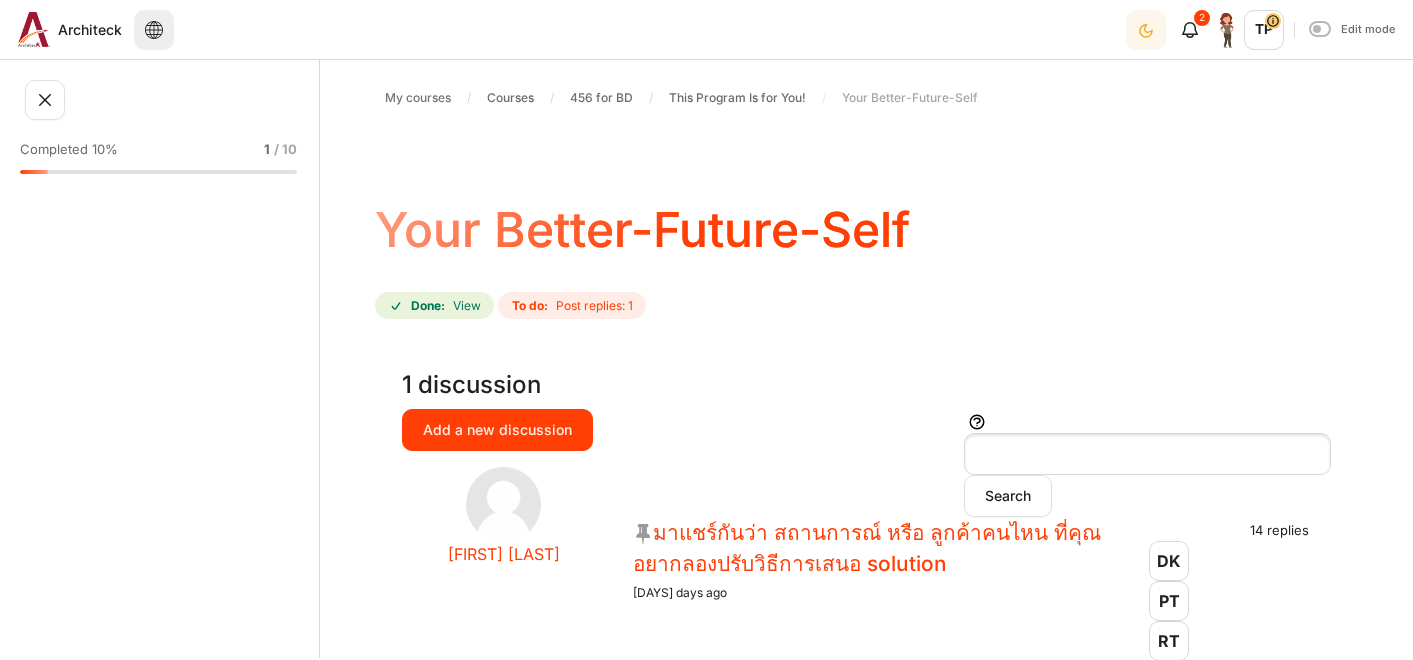 scroll, scrollTop: 0, scrollLeft: 0, axis: both 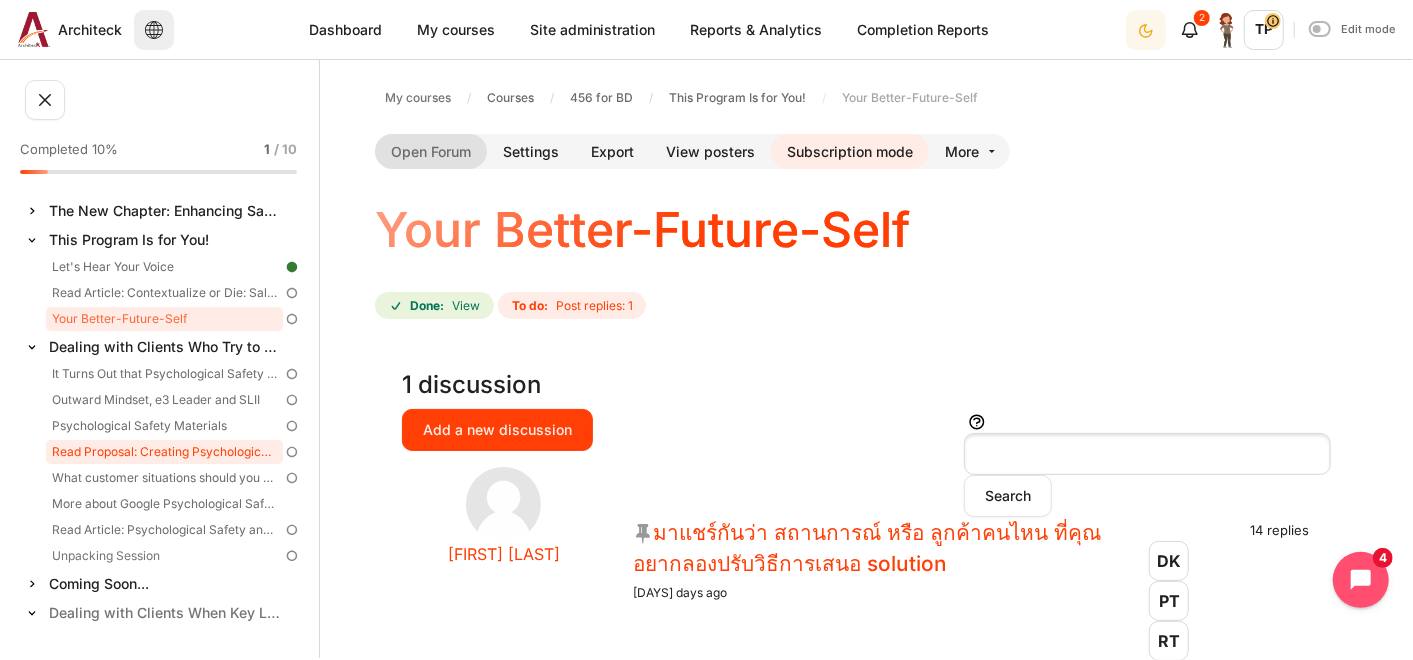 click on "Read Proposal: Creating Psychological Safety" at bounding box center [164, 452] 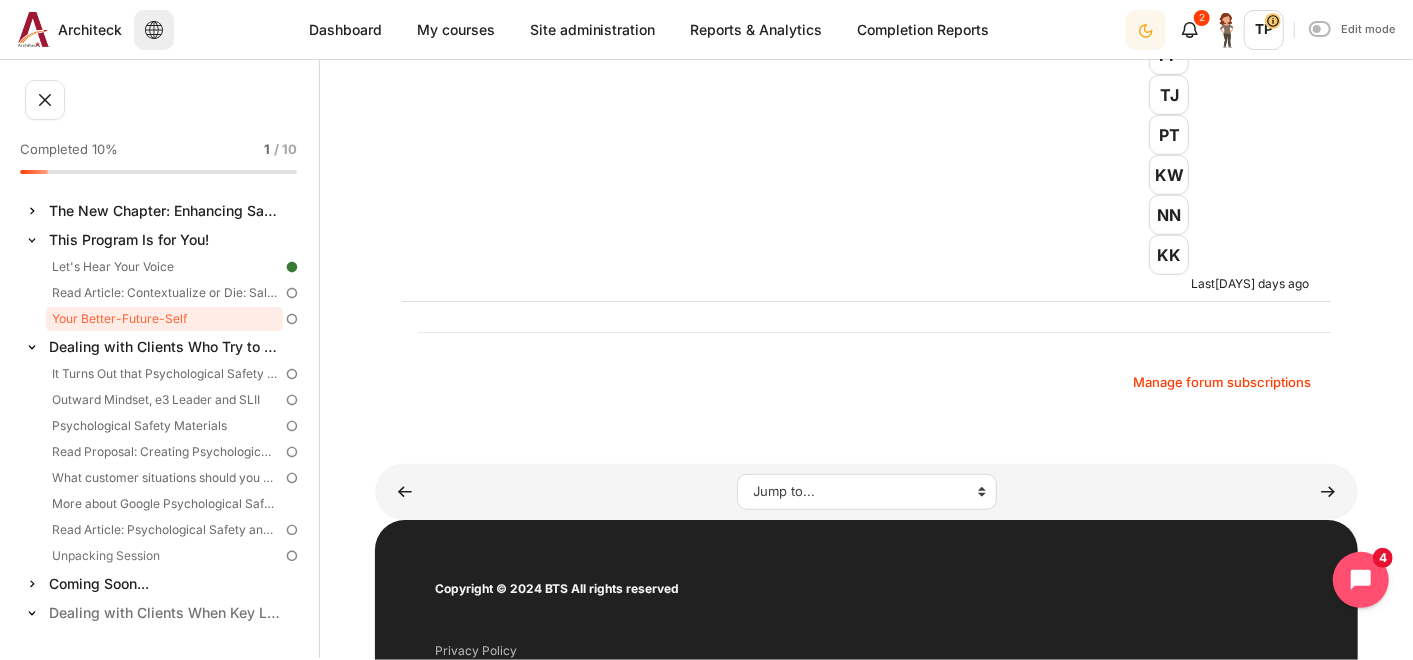 scroll, scrollTop: 333, scrollLeft: 0, axis: vertical 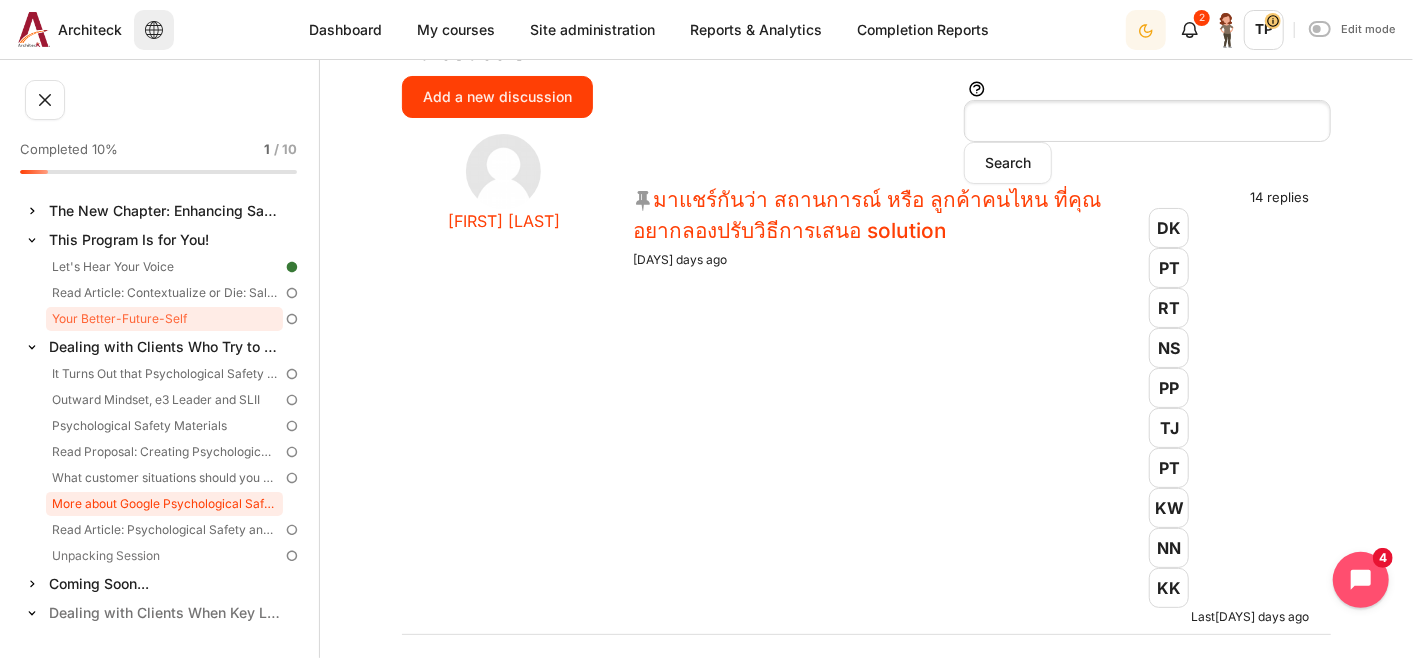 click on "More about Google Psychological Safety" at bounding box center [164, 504] 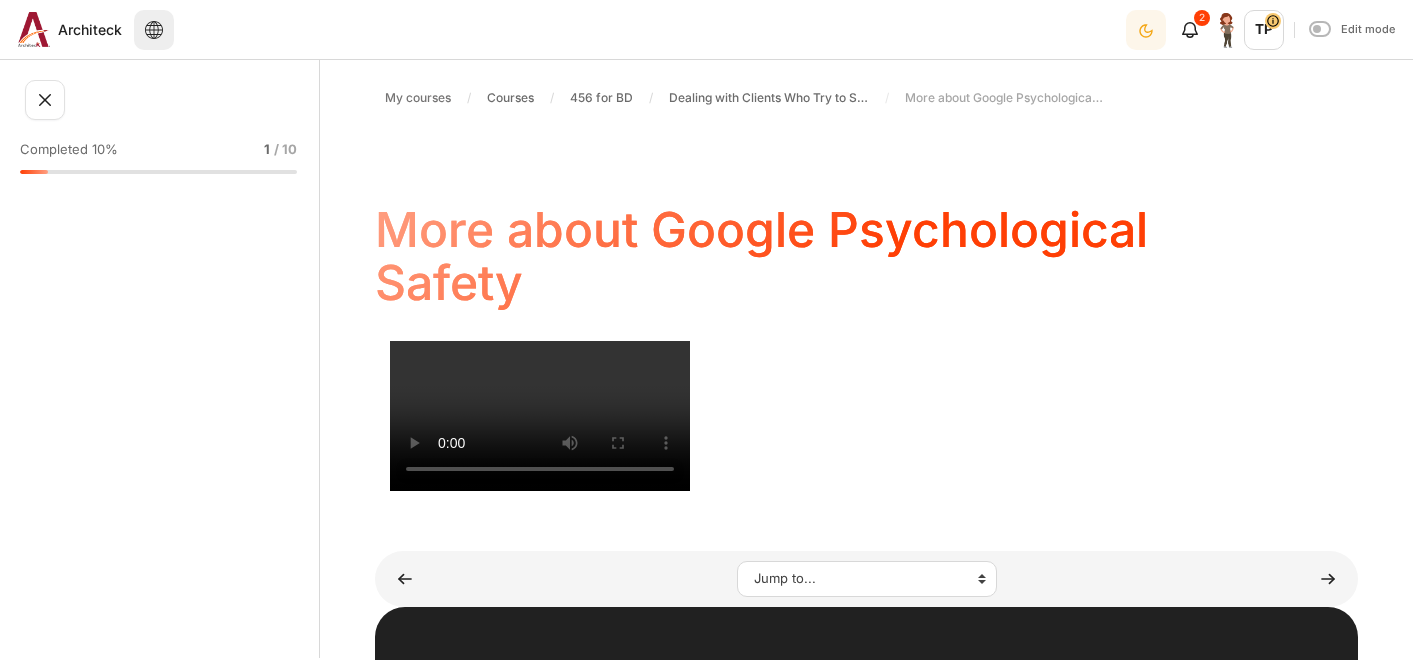scroll, scrollTop: 0, scrollLeft: 0, axis: both 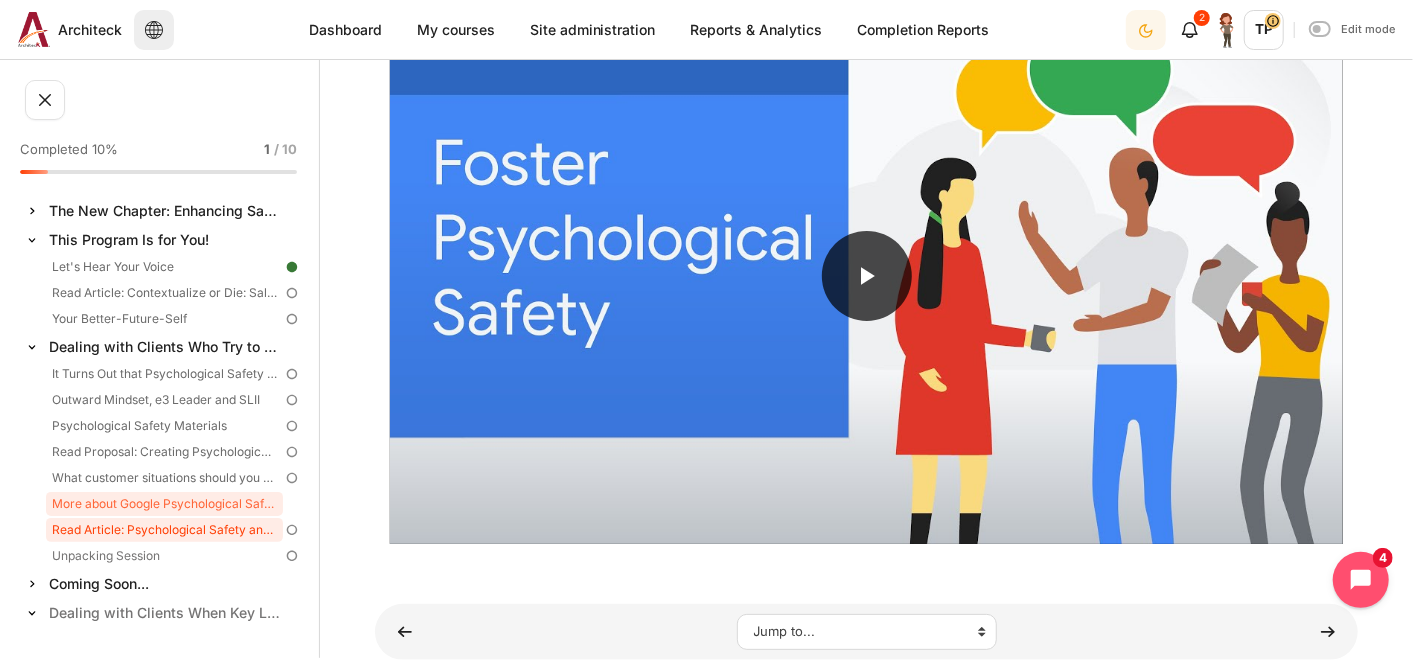 click on "Read Article: Psychological Safety and the Critical Role of Leadership Development" at bounding box center [164, 530] 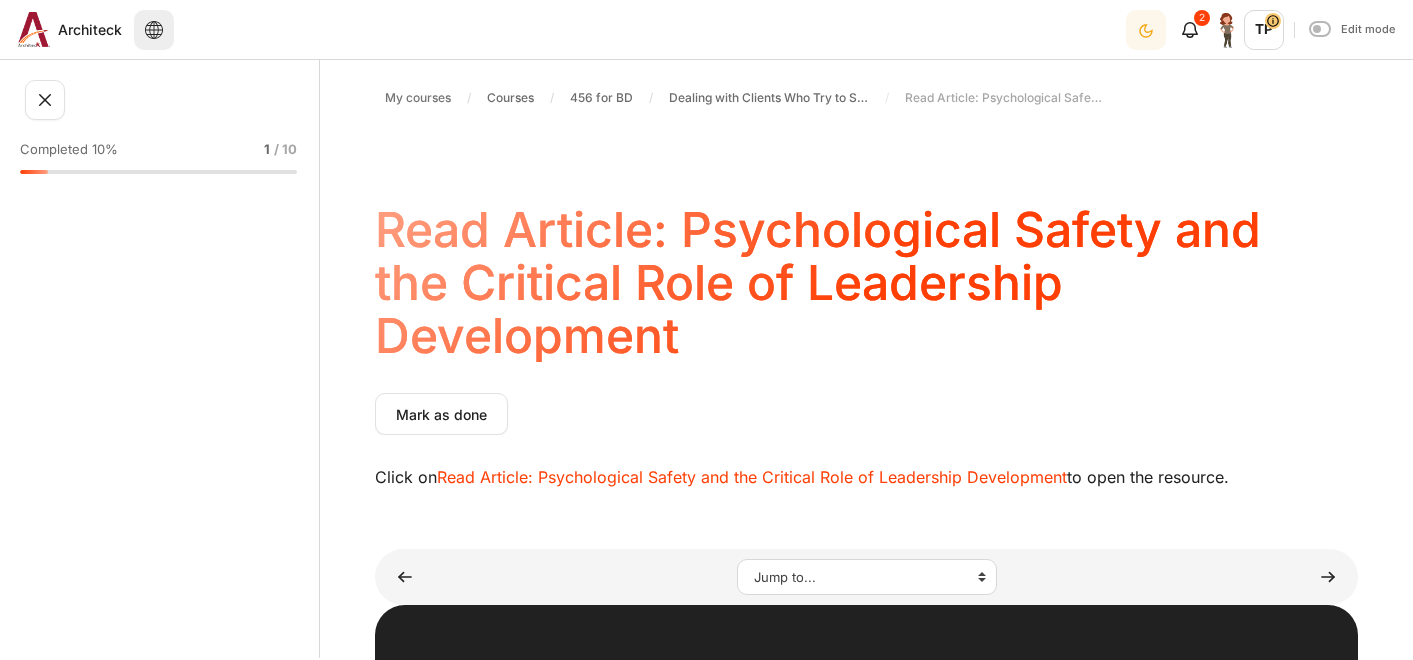 scroll, scrollTop: 0, scrollLeft: 0, axis: both 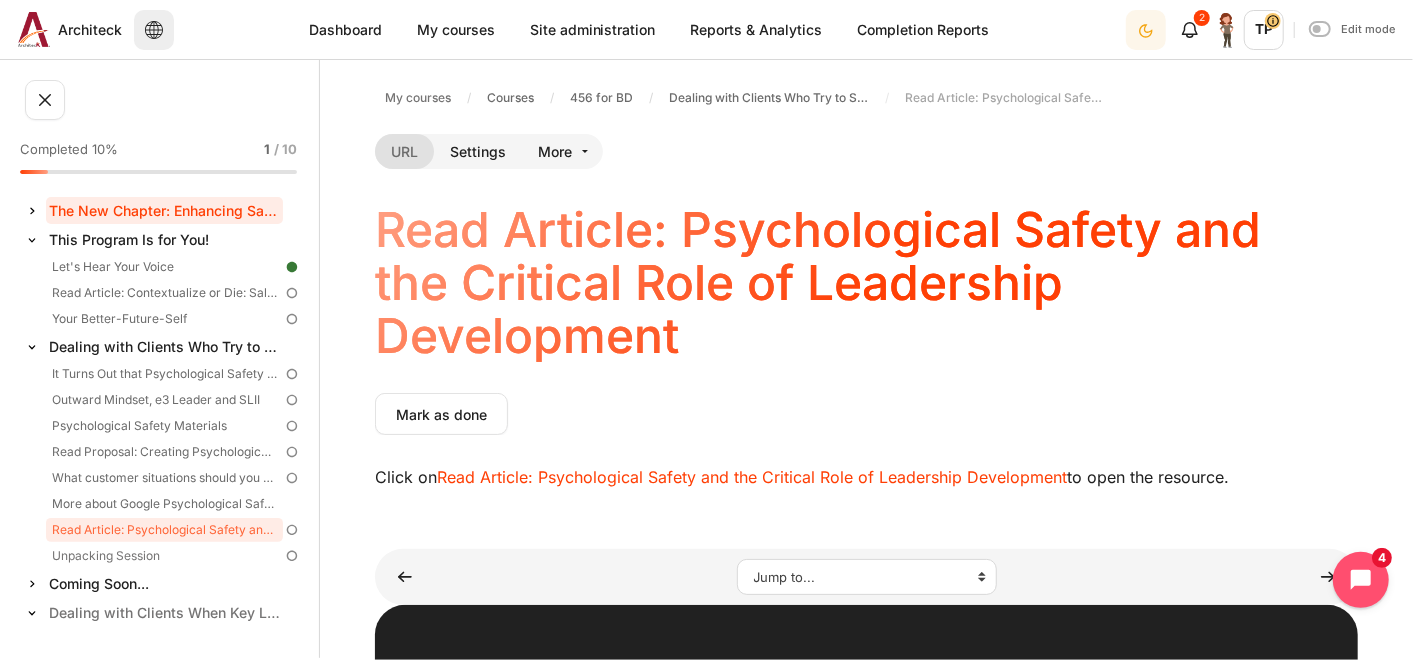 click on "The New Chapter: Enhancing Sales Excellence" at bounding box center (164, 210) 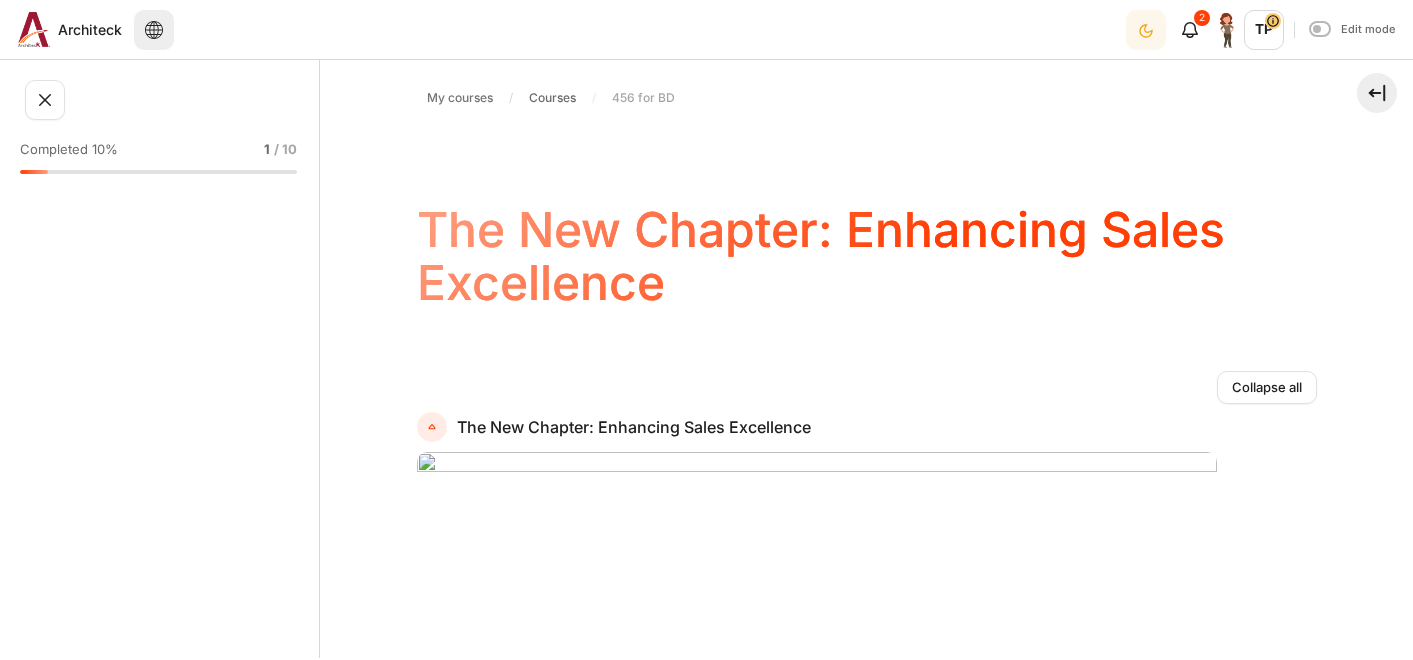 scroll, scrollTop: 0, scrollLeft: 0, axis: both 